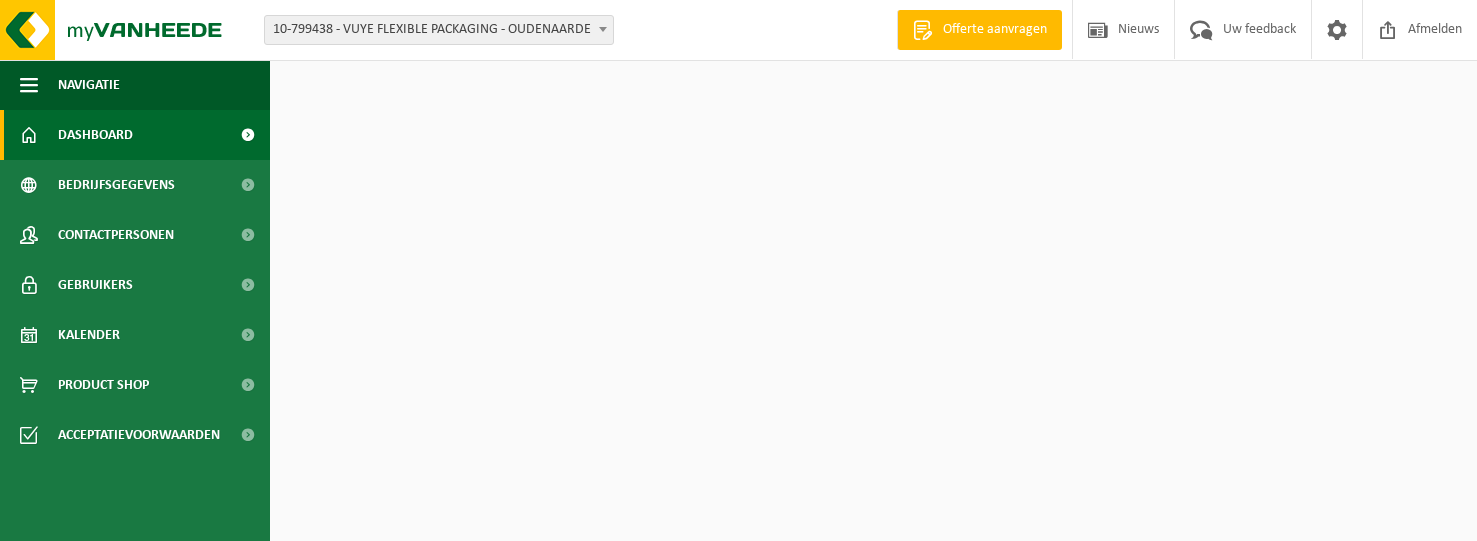 scroll, scrollTop: 0, scrollLeft: 0, axis: both 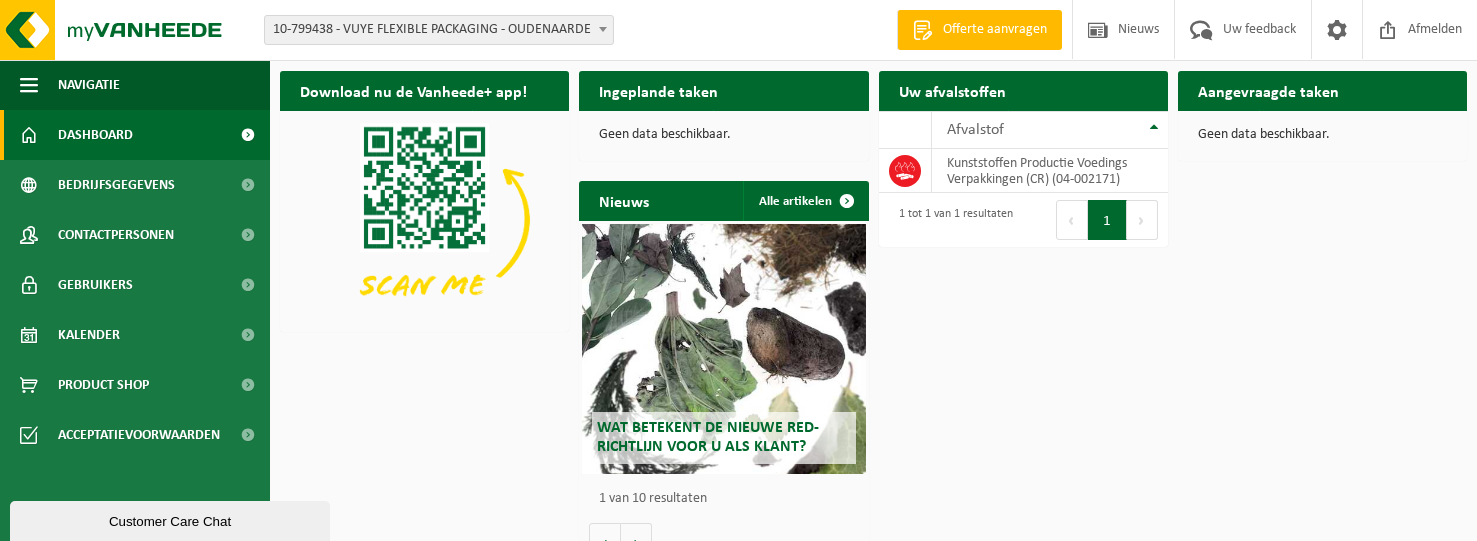 click on "Uw afvalstoffen" at bounding box center (952, 90) 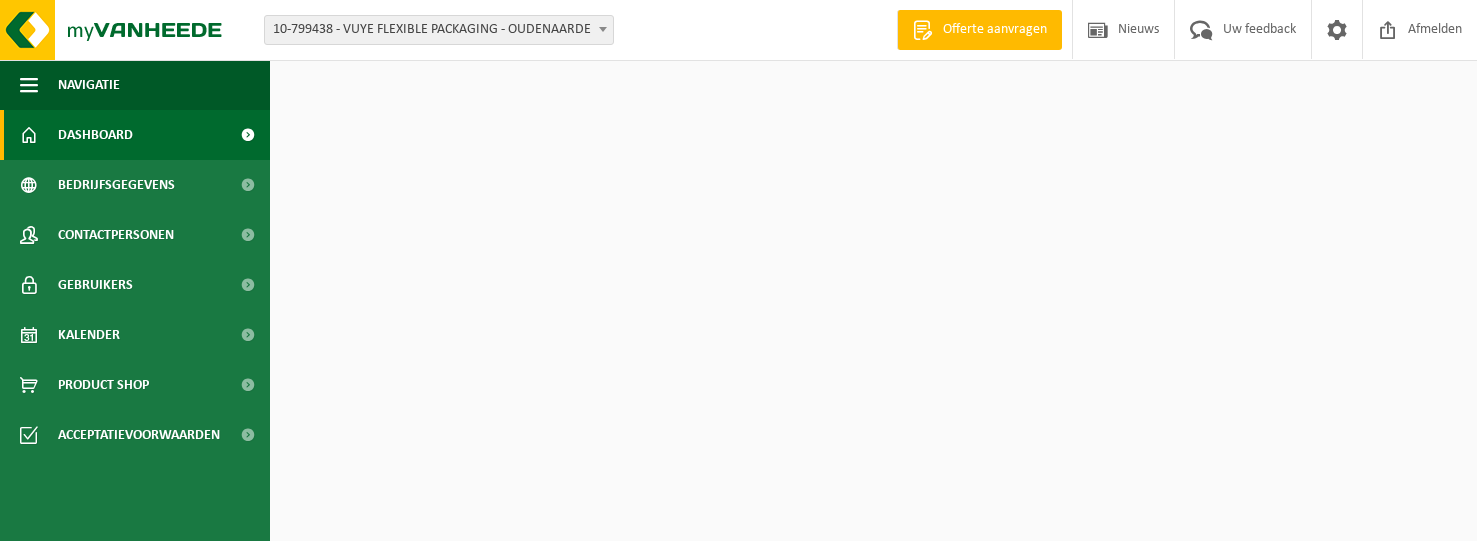 scroll, scrollTop: 0, scrollLeft: 0, axis: both 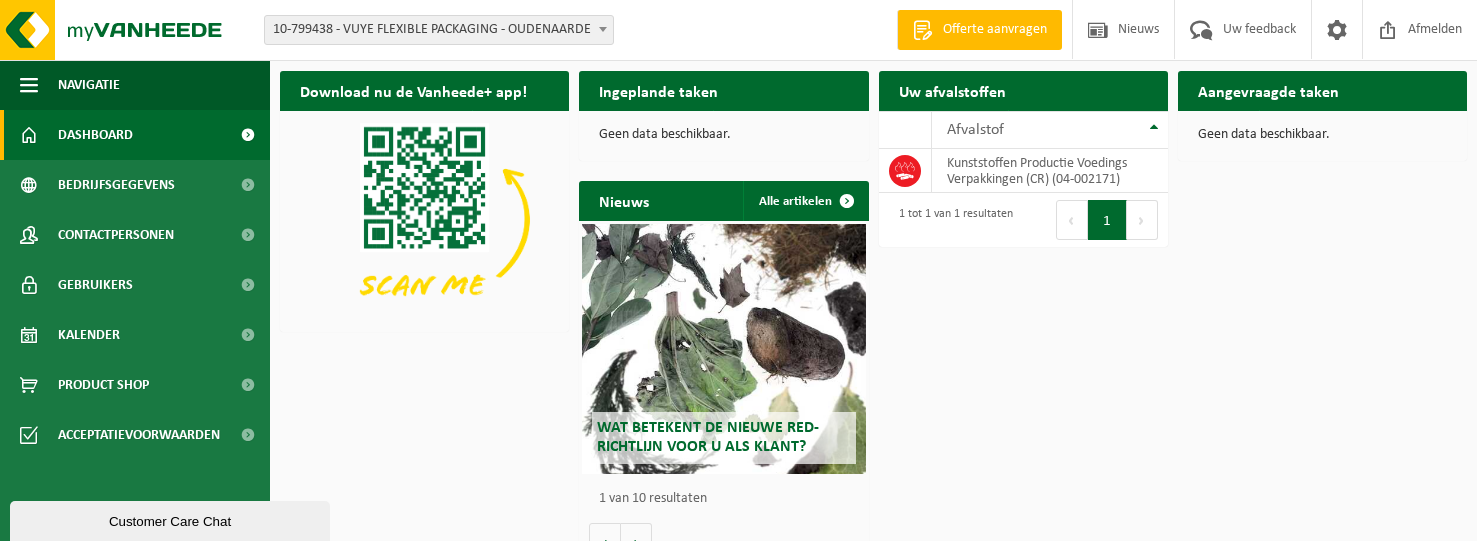 click on "1 tot 1 van 1 resultaten" at bounding box center (951, 220) 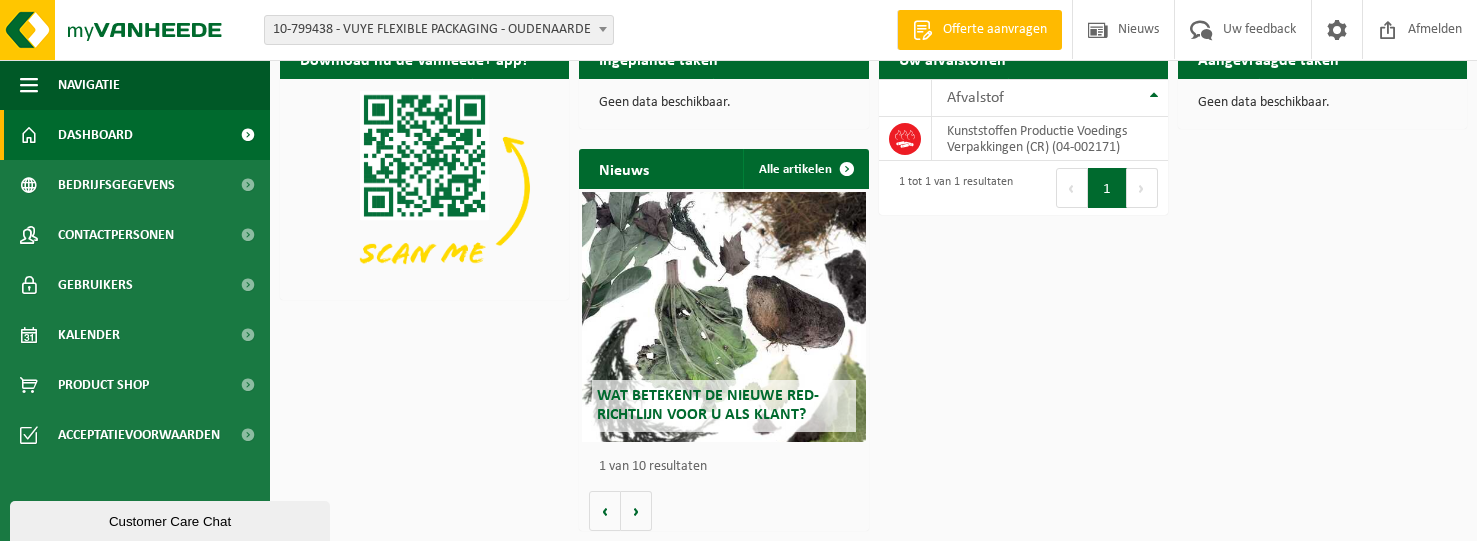 click on "Download nu de Vanheede+ app!       Verberg                           Ingeplande taken       Bekijk uw kalender                                     Geen data beschikbaar.               Uw afvalstoffen       Ophaling aanvragen             10 25 50 100 10  resultaten weergeven     Afvalstof                        Kunststoffen Productie Voedings Verpakkingen (CR) (04-002171)   1 tot 1 van 1 resultaten Eerste Vorige 1 Volgende Laatste           Aangevraagde taken       Toon de aangevraagde taken                                     Geen data beschikbaar.               Nieuws      Alle artikelen                    Wat betekent de nieuwe RED-richtlijn voor u als klant?               Market update   Market update 2025               Market update   Market update 2024               myVanheede   Feedback geven, nu uitgebreider en makkelijker op te volgen!               Market update   Market update 2023 - Q1               Market update   Market update 2022 - Q3               myVanheede" at bounding box center [873, 285] 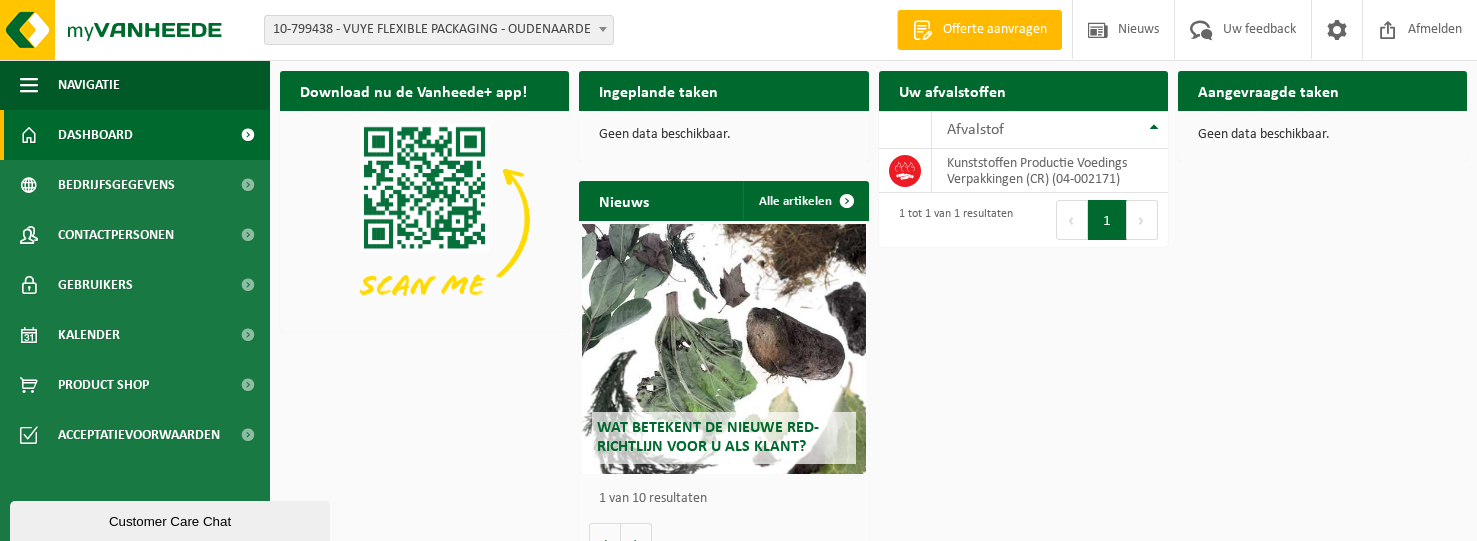 click on "Uw afvalstoffen       Ophaling aanvragen" at bounding box center [1023, 91] 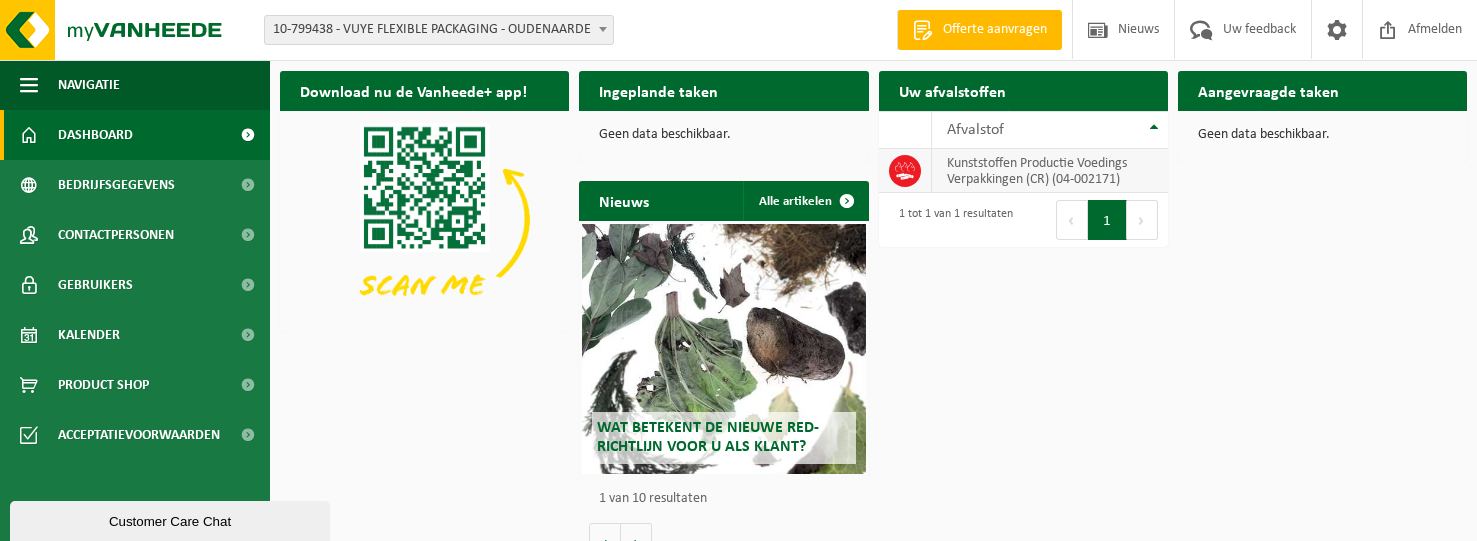 click on "Kunststoffen Productie Voedings Verpakkingen (CR) (04-002171)" at bounding box center (1050, 171) 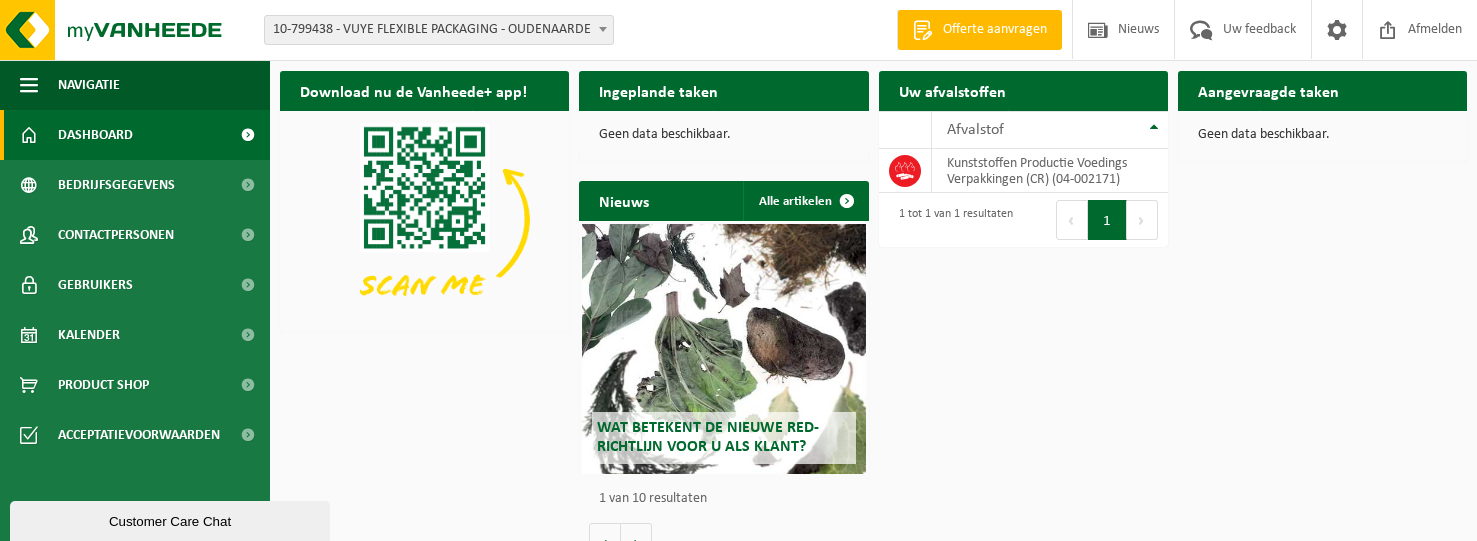 click on "Uw afvalstoffen" at bounding box center (952, 90) 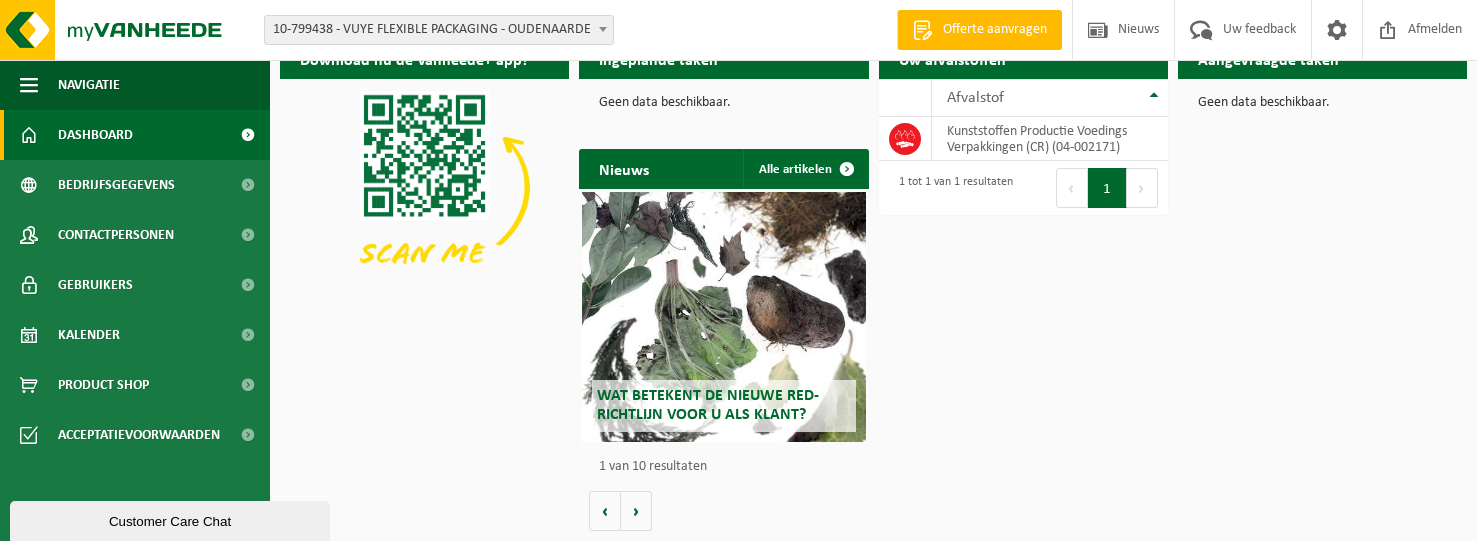 scroll, scrollTop: 0, scrollLeft: 0, axis: both 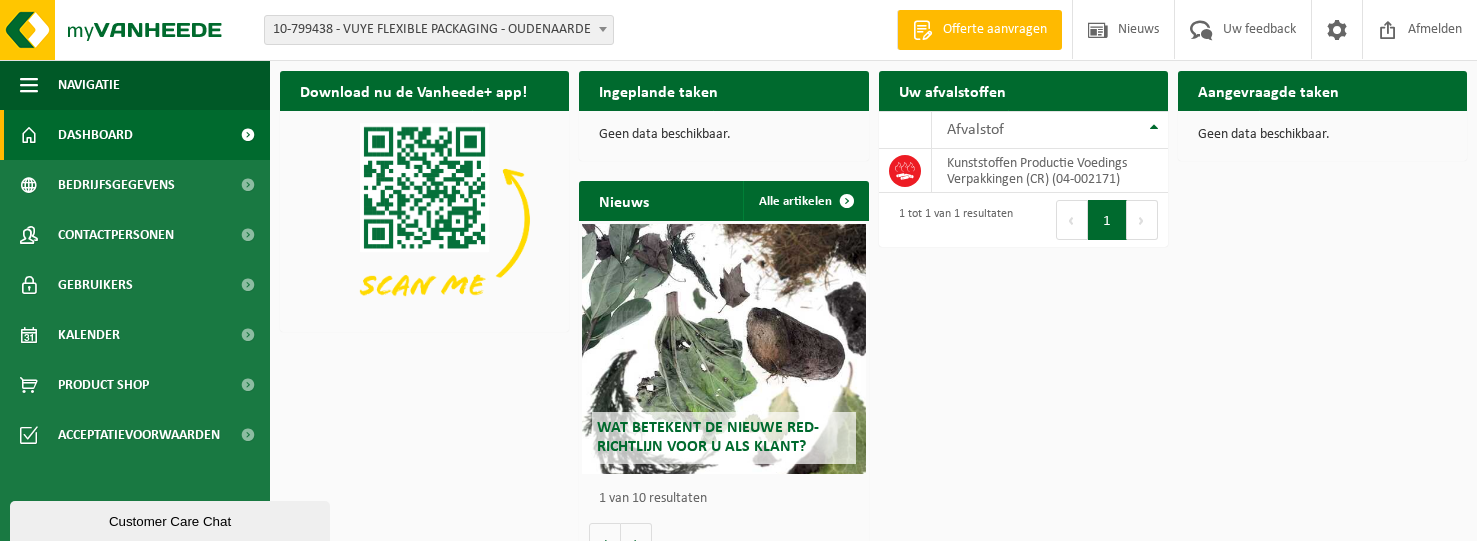 click on "Uw afvalstoffen       Ophaling aanvragen" at bounding box center (1023, 91) 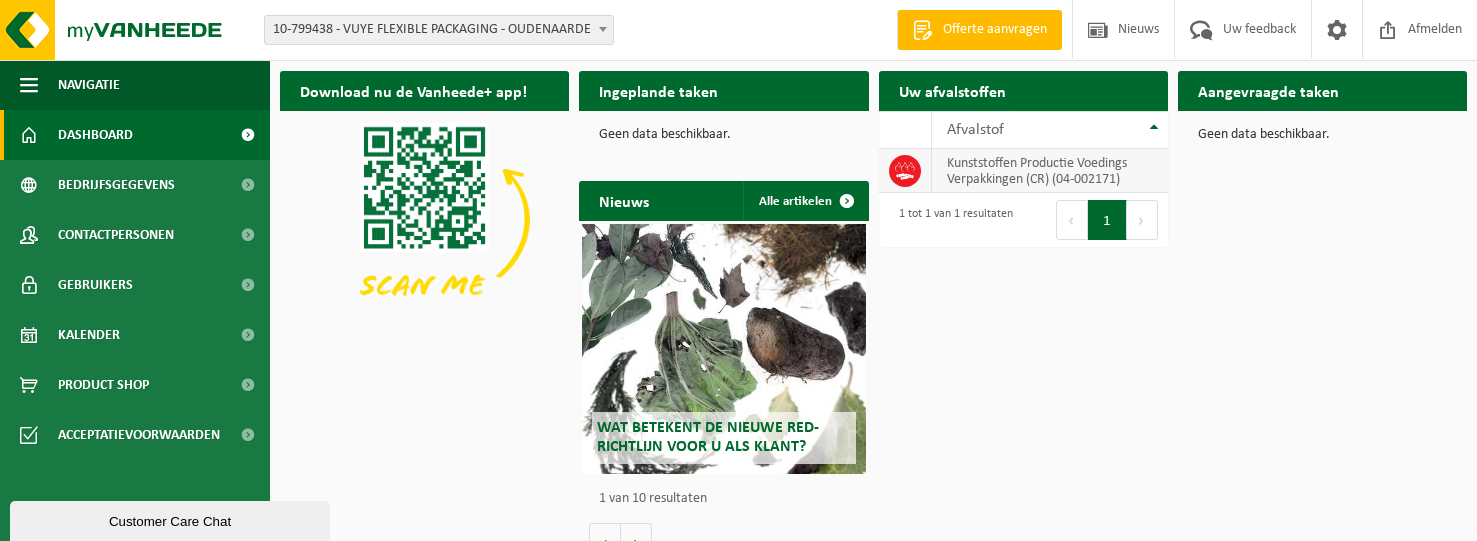 click on "Kunststoffen Productie Voedings Verpakkingen (CR) (04-002171)" at bounding box center (1050, 171) 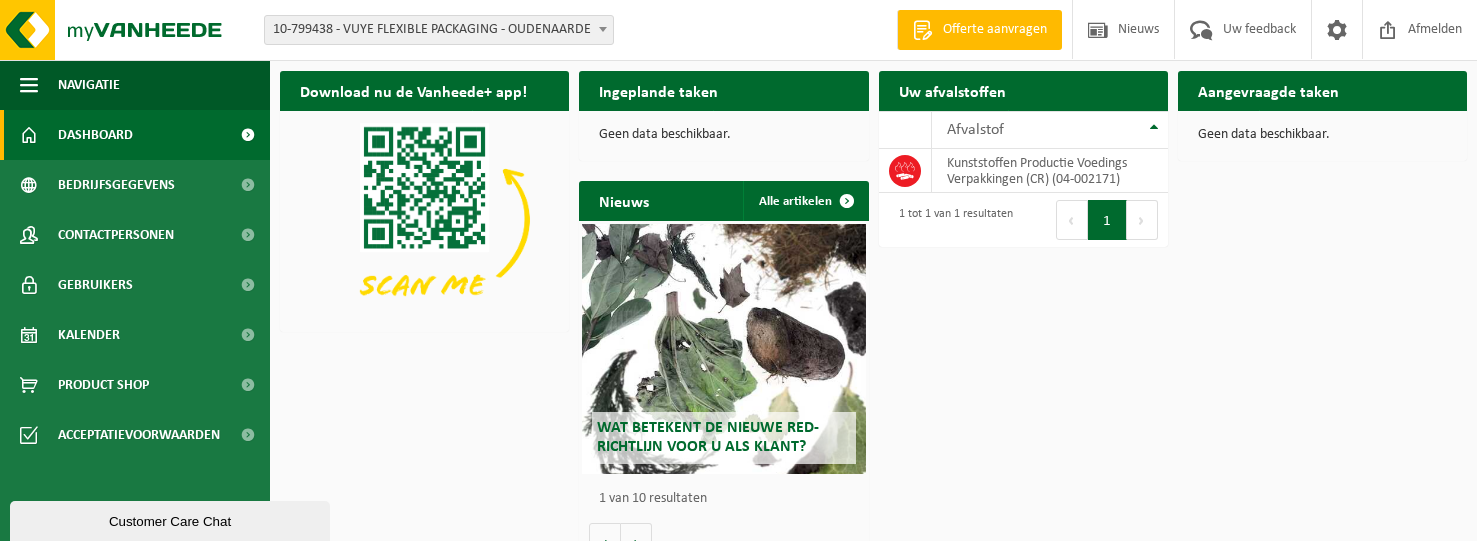 click on "Vorige" at bounding box center [1072, 220] 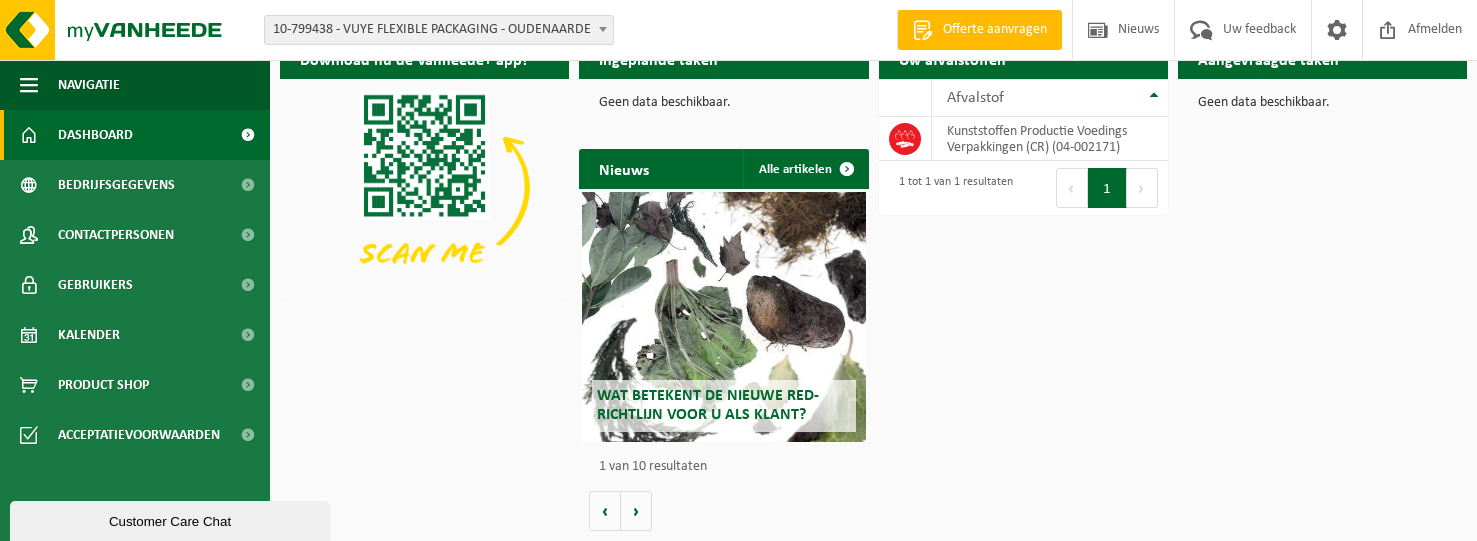 scroll, scrollTop: 0, scrollLeft: 0, axis: both 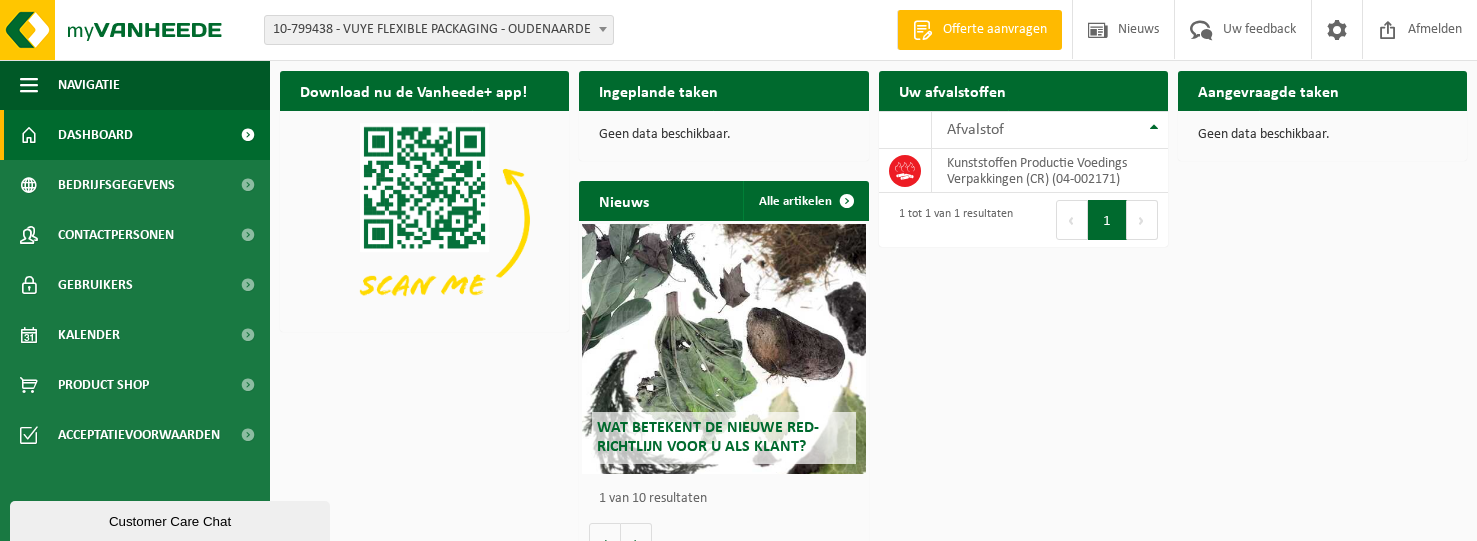 click on "Download nu de Vanheede+ app!       Verberg                           Ingeplande taken       Bekijk uw kalender                                     Geen data beschikbaar.               Uw afvalstoffen       Ophaling aanvragen             10 25 50 100 10  resultaten weergeven     Afvalstof                        Kunststoffen Productie Voedings Verpakkingen (CR) (04-002171)   1 tot 1 van 1 resultaten Eerste Vorige 1 Volgende Laatste           Aangevraagde taken       Toon de aangevraagde taken                                     Geen data beschikbaar.               Nieuws      Alle artikelen                    Wat betekent de nieuwe RED-richtlijn voor u als klant?               Market update   Market update 2025               Market update   Market update 2024               myVanheede   Feedback geven, nu uitgebreider en makkelijker op te volgen!               Market update   Market update 2023 - Q1               Market update   Market update 2022 - Q3               myVanheede" at bounding box center [873, 317] 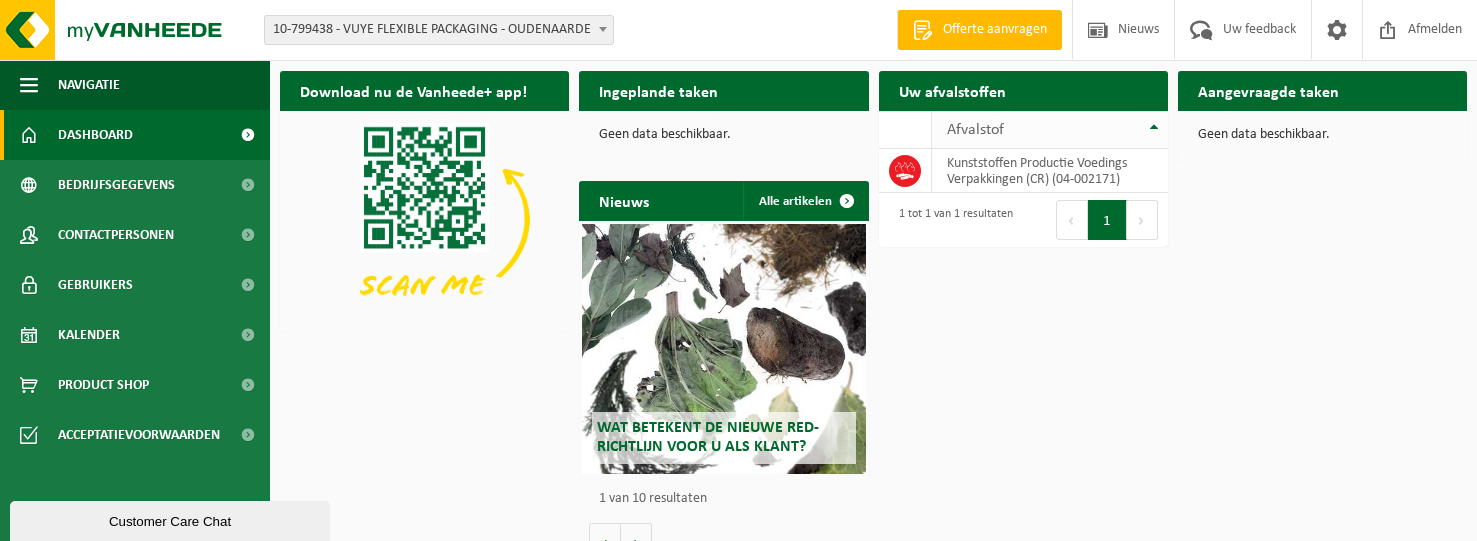 click on "Afvalstof" at bounding box center (1050, 130) 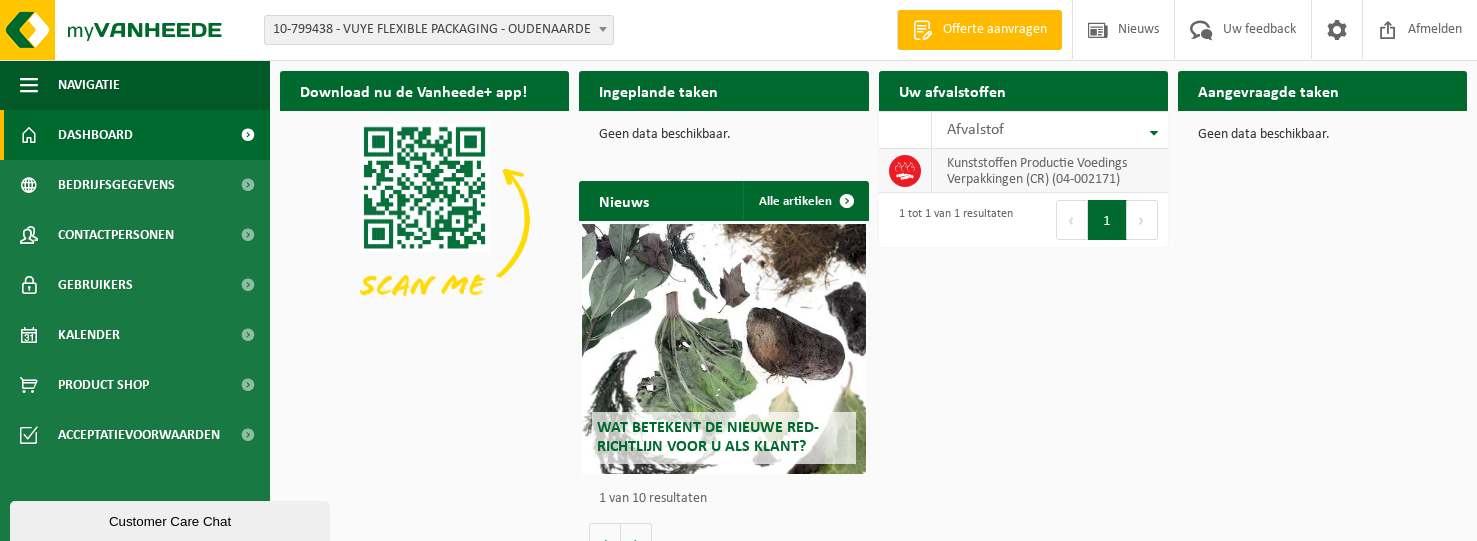 click on "Kunststoffen Productie Voedings Verpakkingen (CR) (04-002171)" at bounding box center (1050, 171) 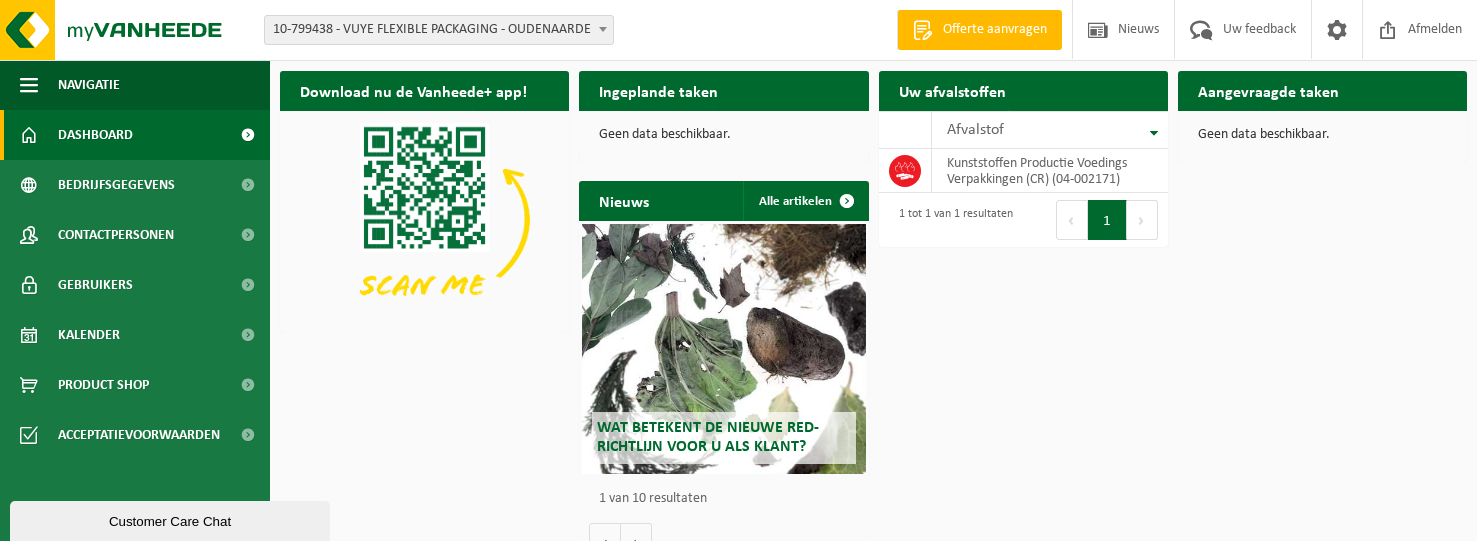 click on "1 tot 1 van 1 resultaten" at bounding box center (951, 220) 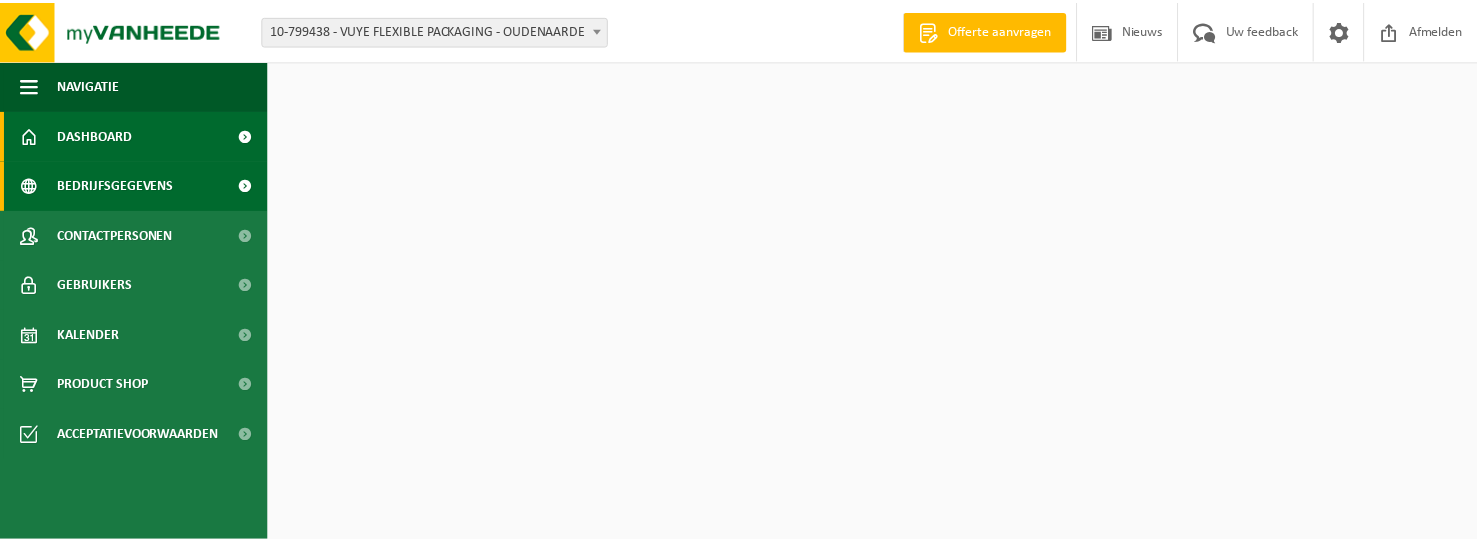 scroll, scrollTop: 0, scrollLeft: 0, axis: both 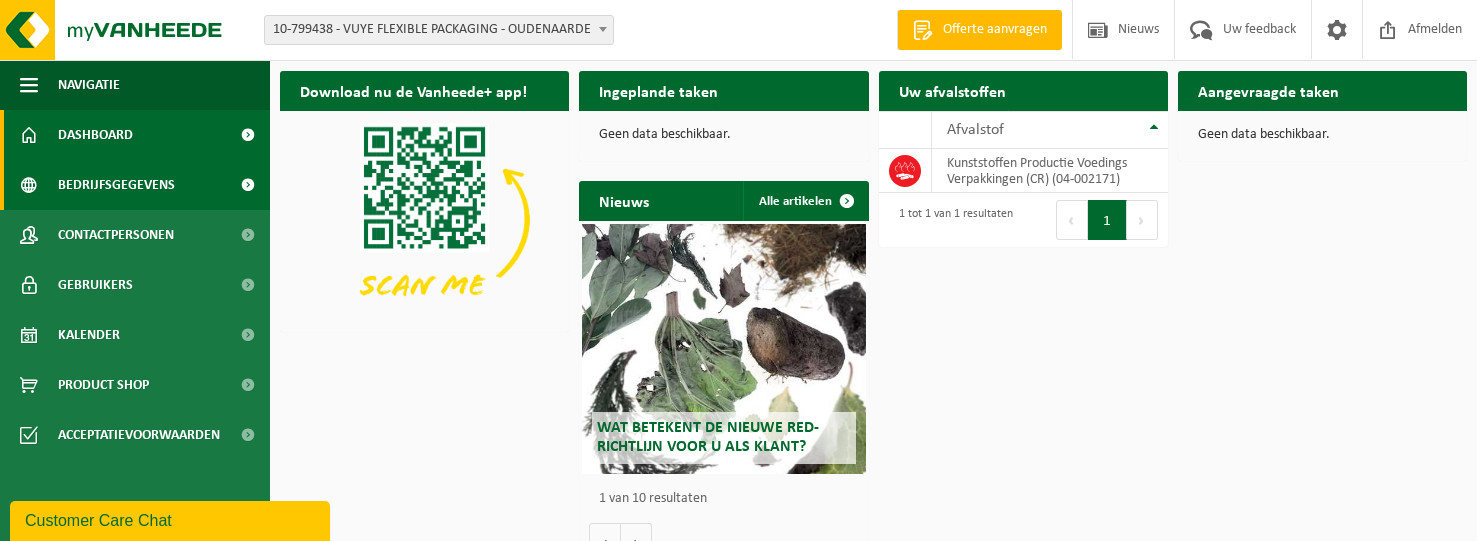click on "Bedrijfsgegevens" at bounding box center (116, 185) 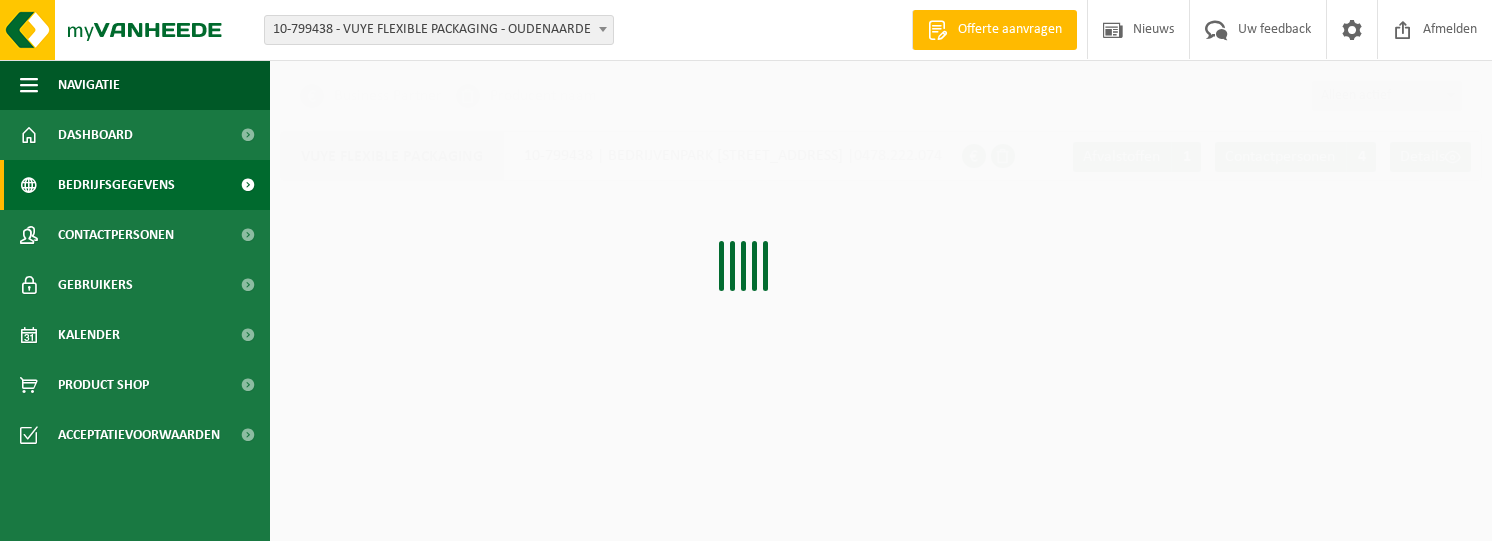 scroll, scrollTop: 0, scrollLeft: 0, axis: both 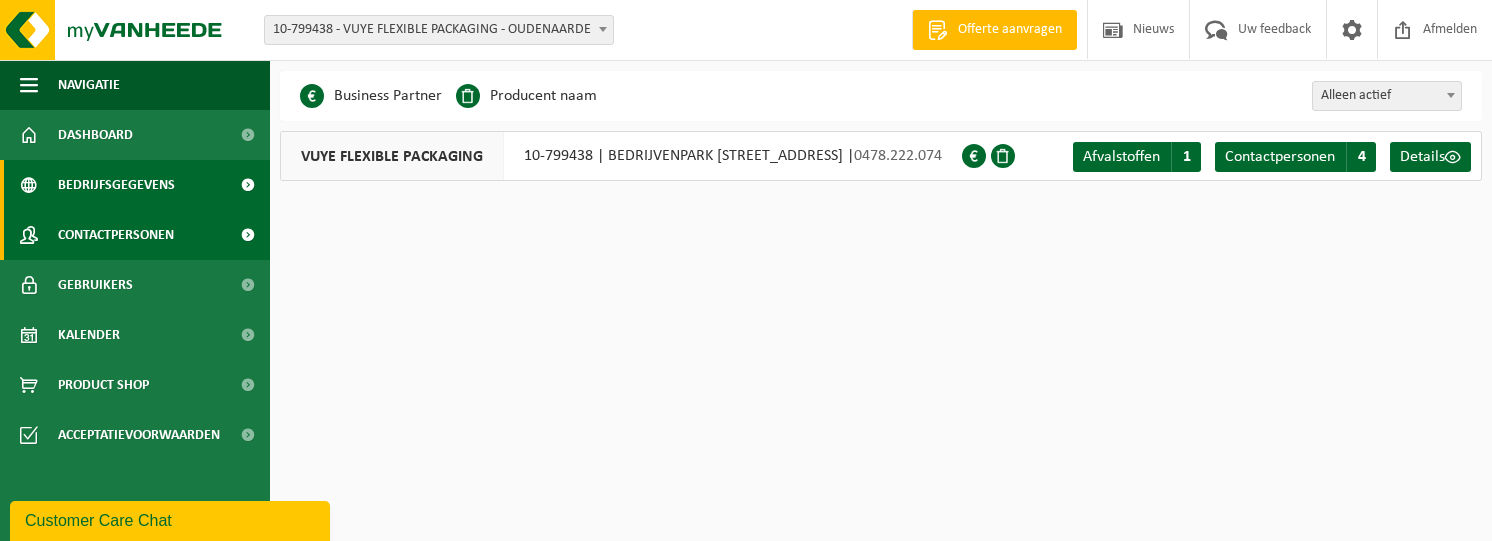 click on "Contactpersonen" at bounding box center (116, 235) 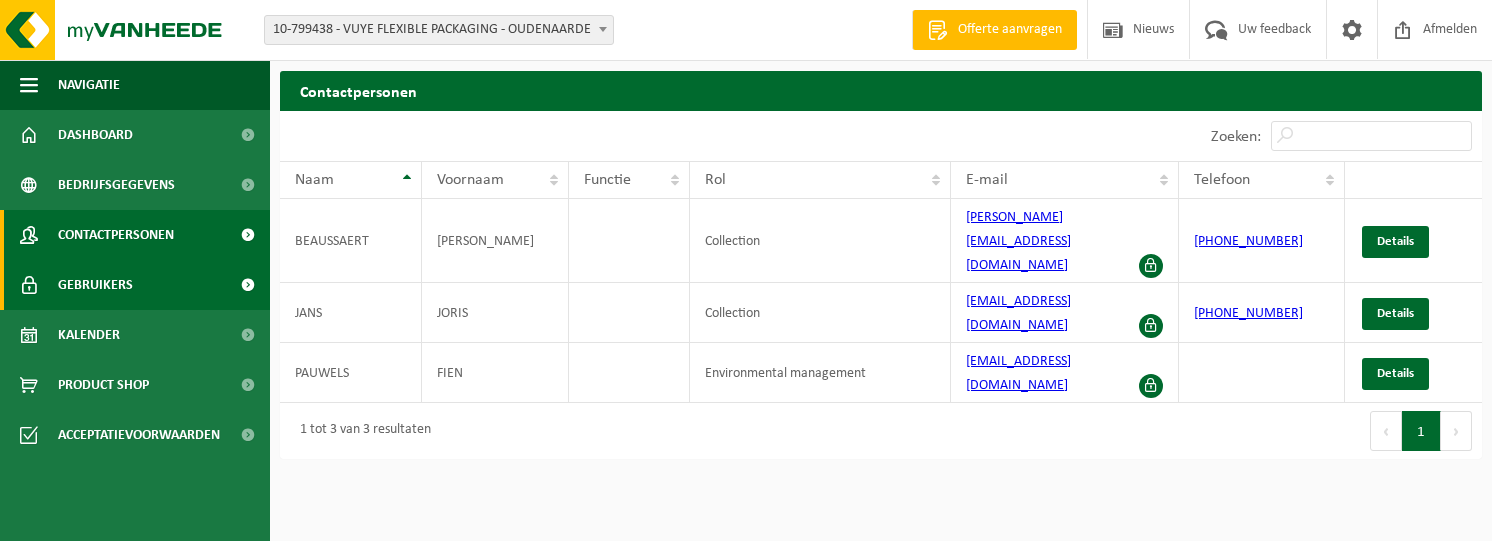 scroll, scrollTop: 0, scrollLeft: 0, axis: both 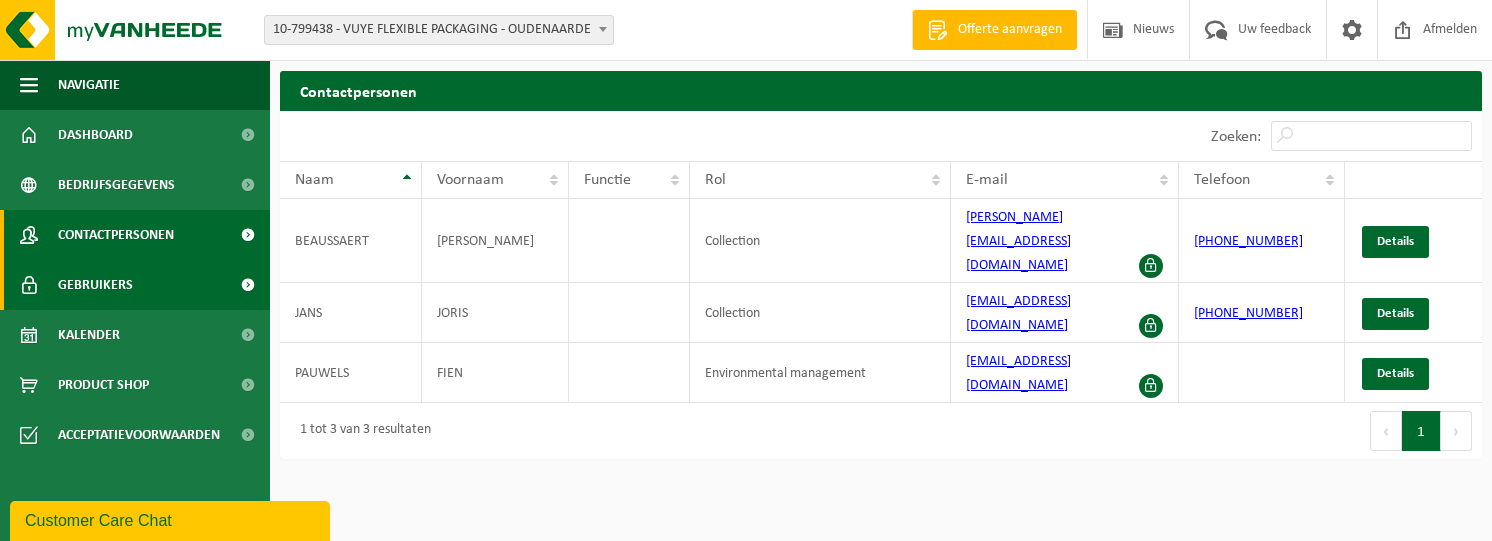 click on "Gebruikers" at bounding box center [95, 285] 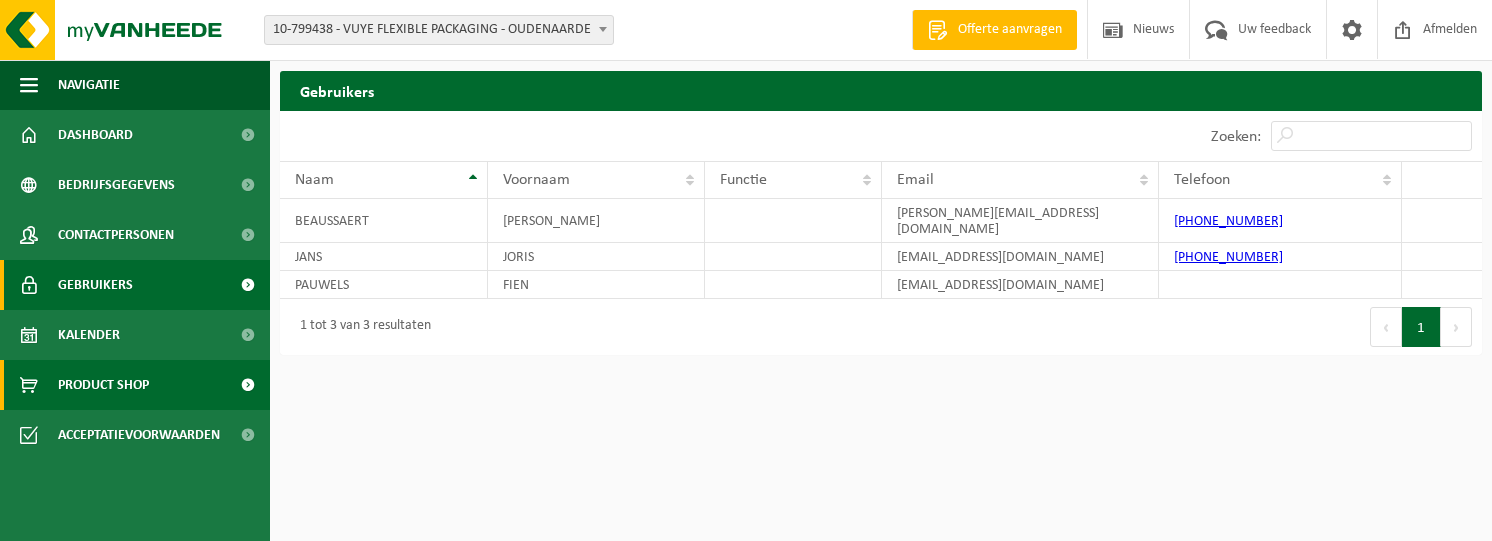 scroll, scrollTop: 0, scrollLeft: 0, axis: both 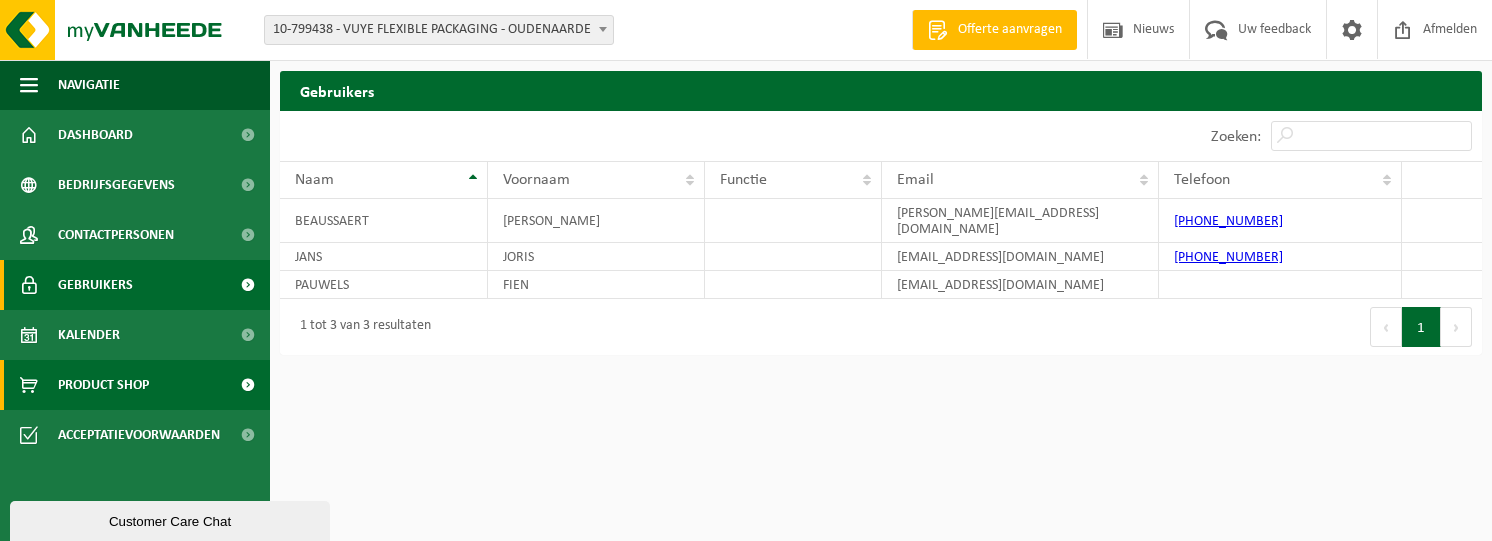 click on "Product Shop" at bounding box center [103, 385] 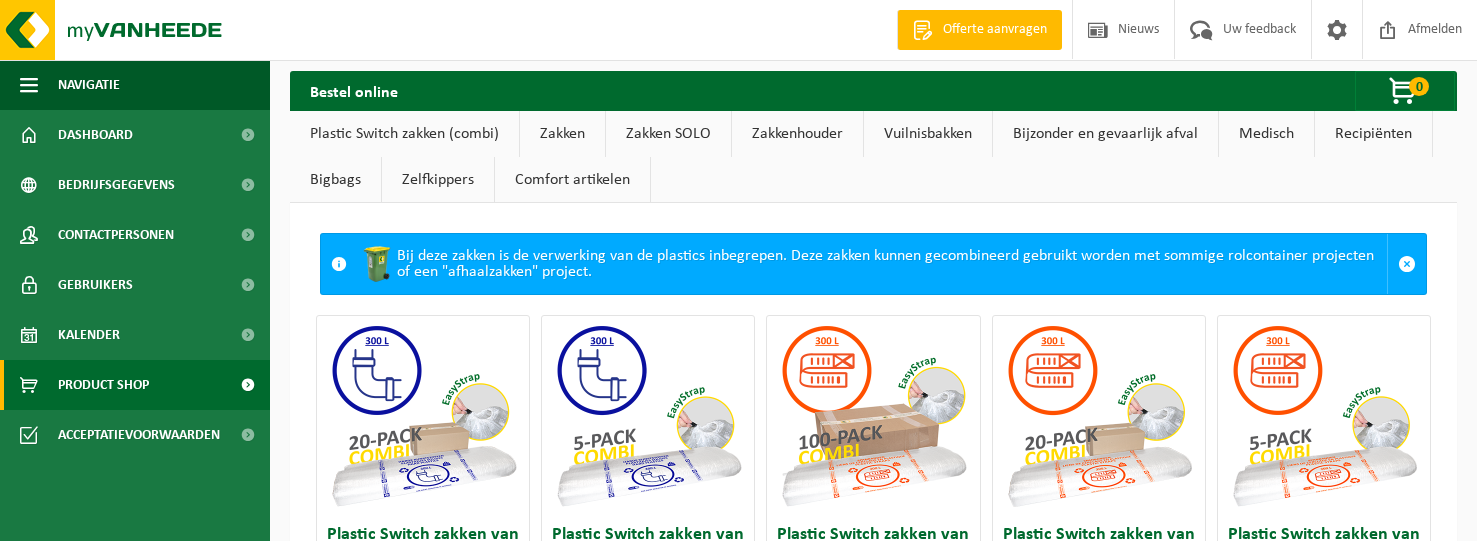 scroll, scrollTop: 0, scrollLeft: 0, axis: both 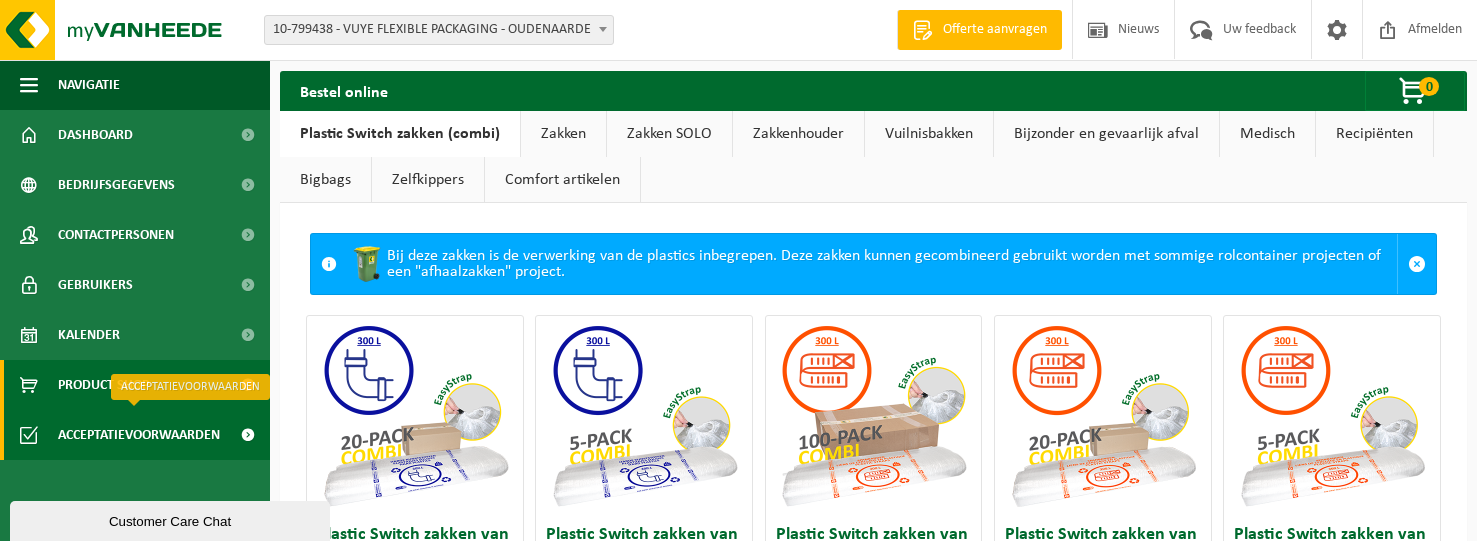 click on "Acceptatievoorwaarden" at bounding box center [139, 435] 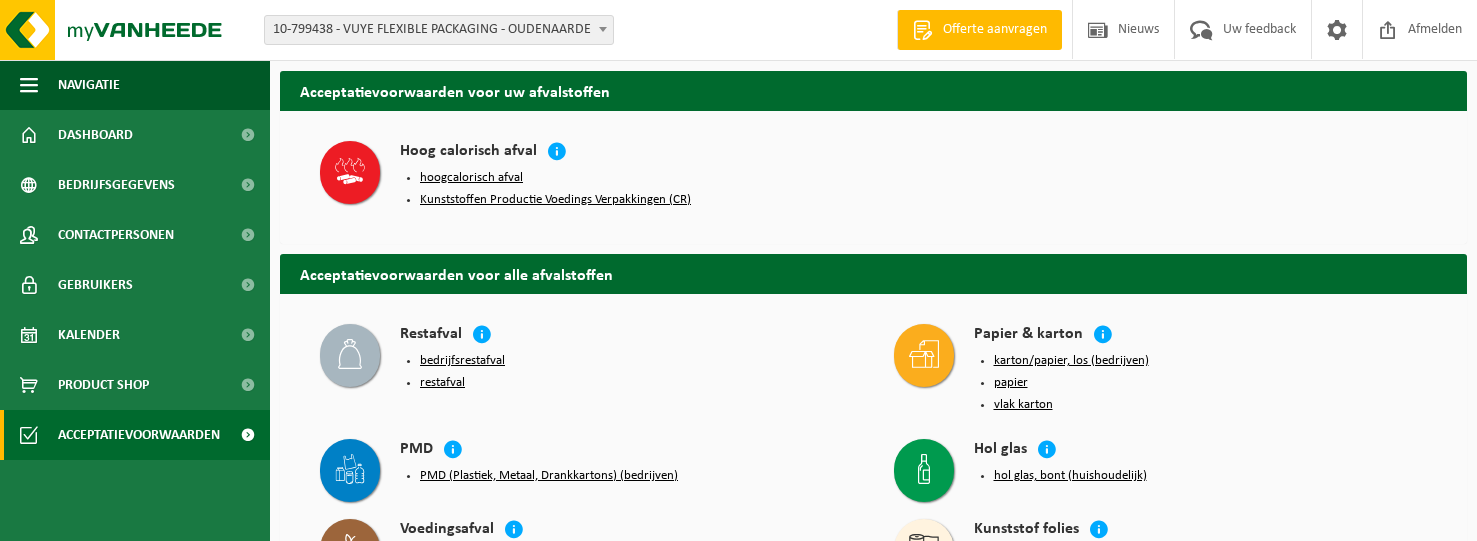 scroll, scrollTop: 0, scrollLeft: 0, axis: both 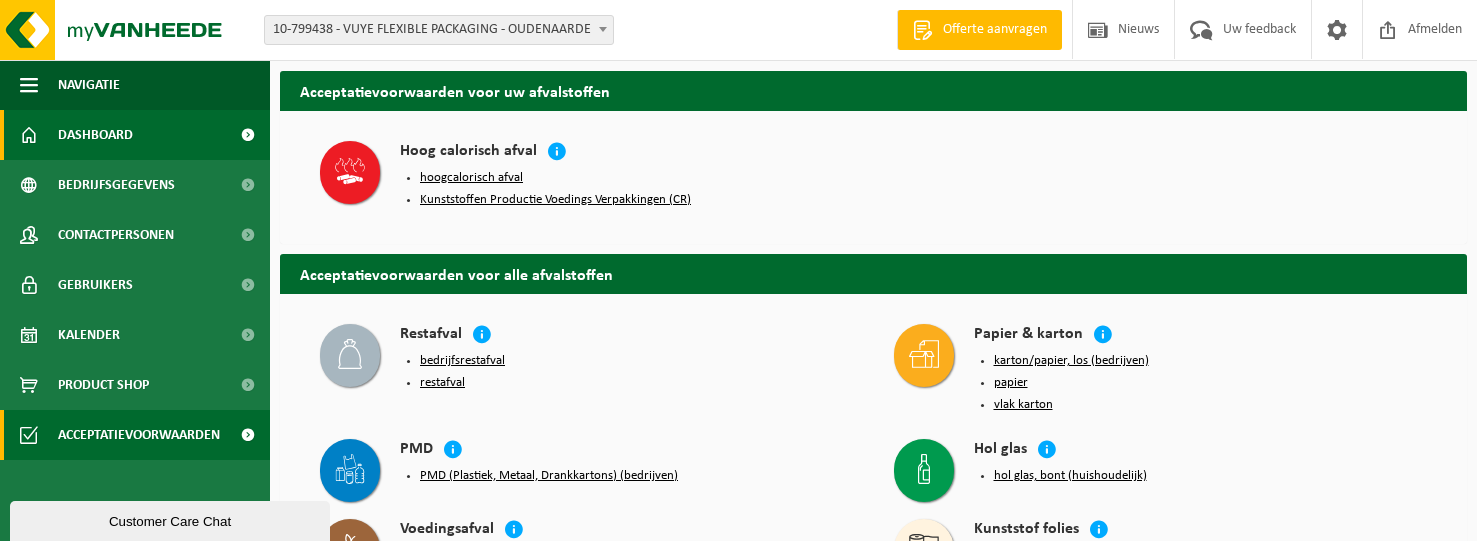 click on "Dashboard" at bounding box center [95, 135] 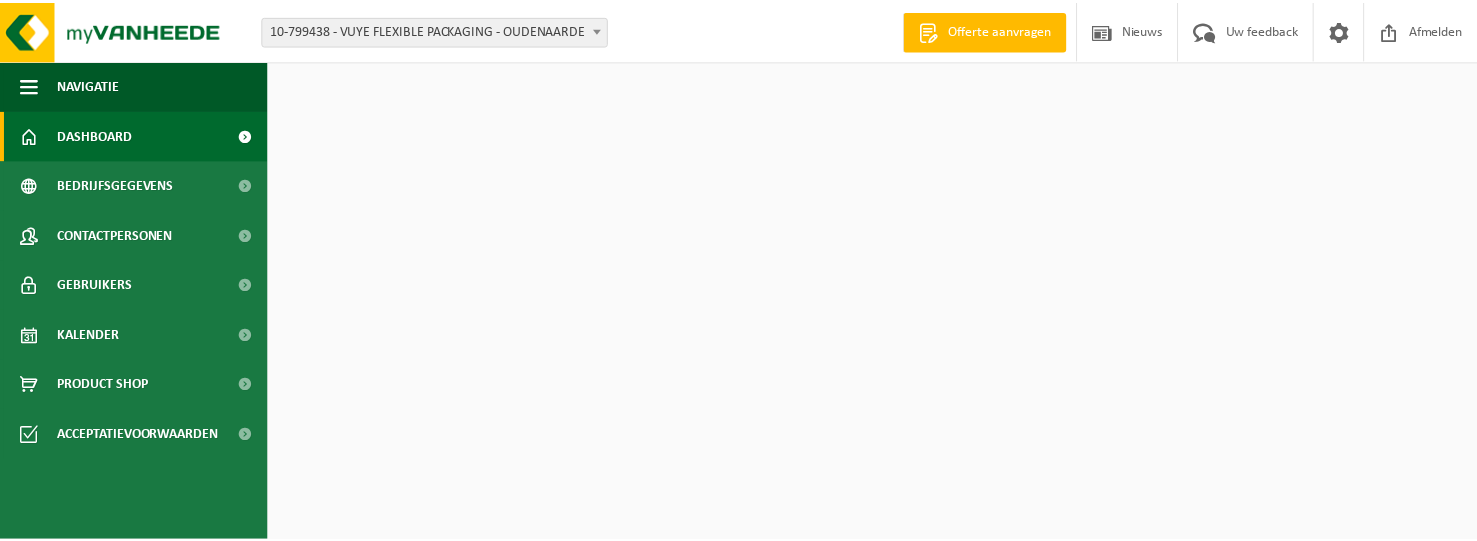 scroll, scrollTop: 0, scrollLeft: 0, axis: both 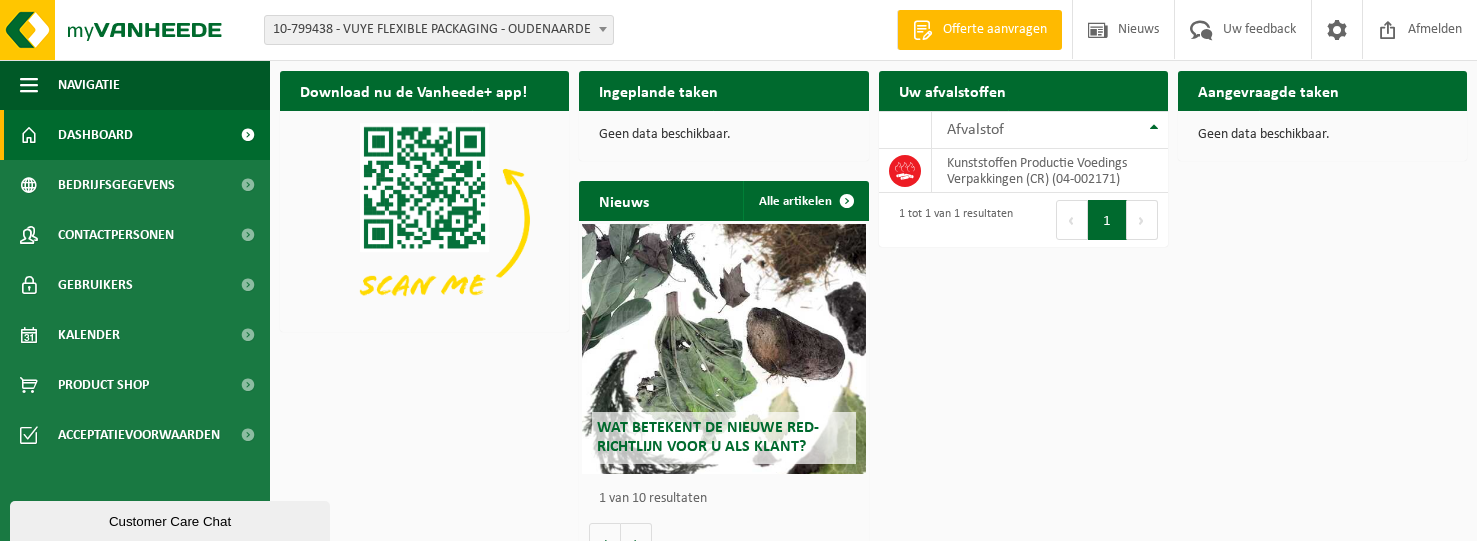 click on "1" at bounding box center (1107, 220) 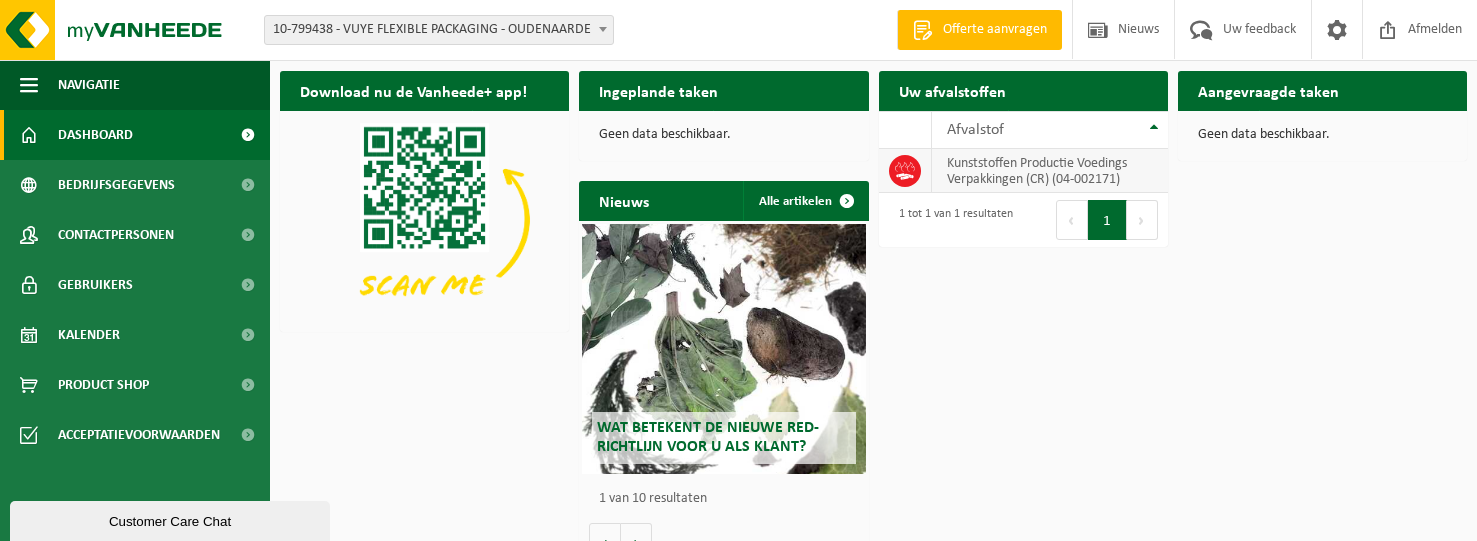 click on "Kunststoffen Productie Voedings Verpakkingen (CR) (04-002171)" at bounding box center [1050, 171] 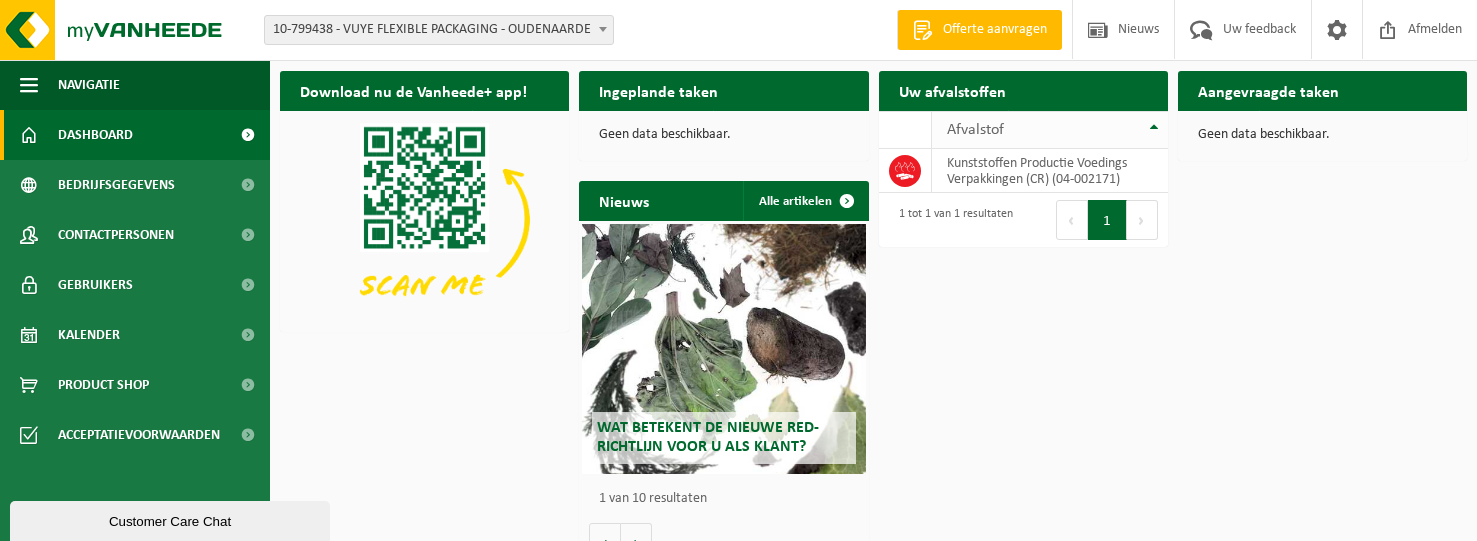 click on "Afvalstof" at bounding box center [1050, 130] 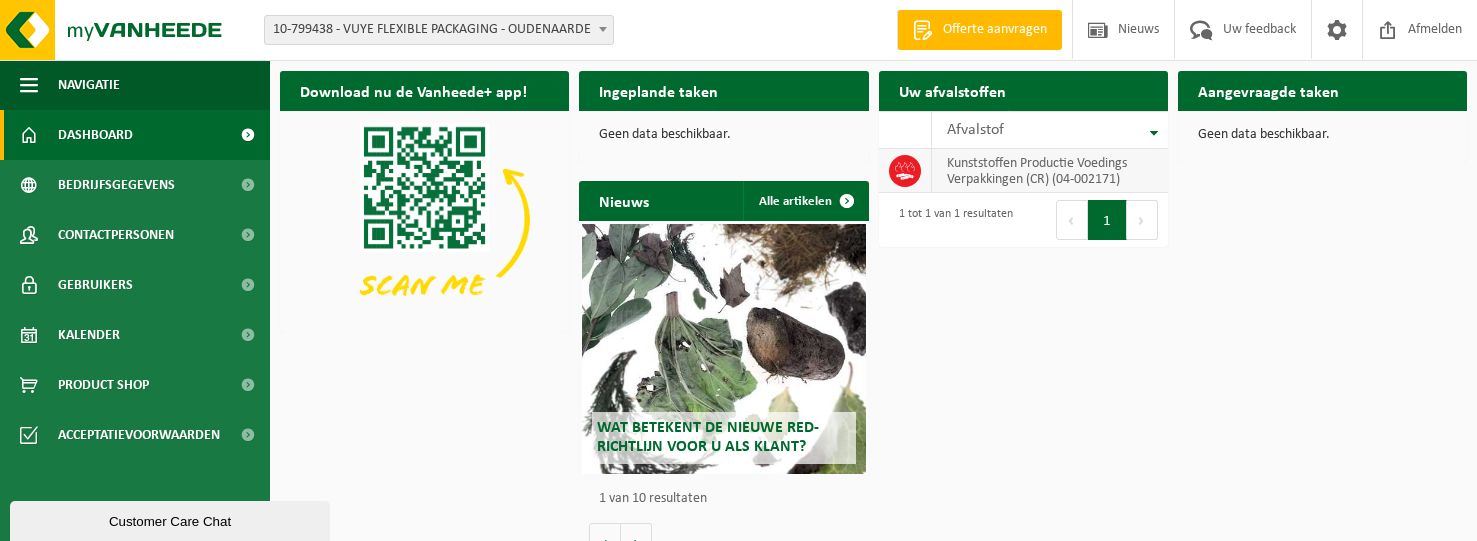 click on "Kunststoffen Productie Voedings Verpakkingen (CR) (04-002171)" at bounding box center [1050, 171] 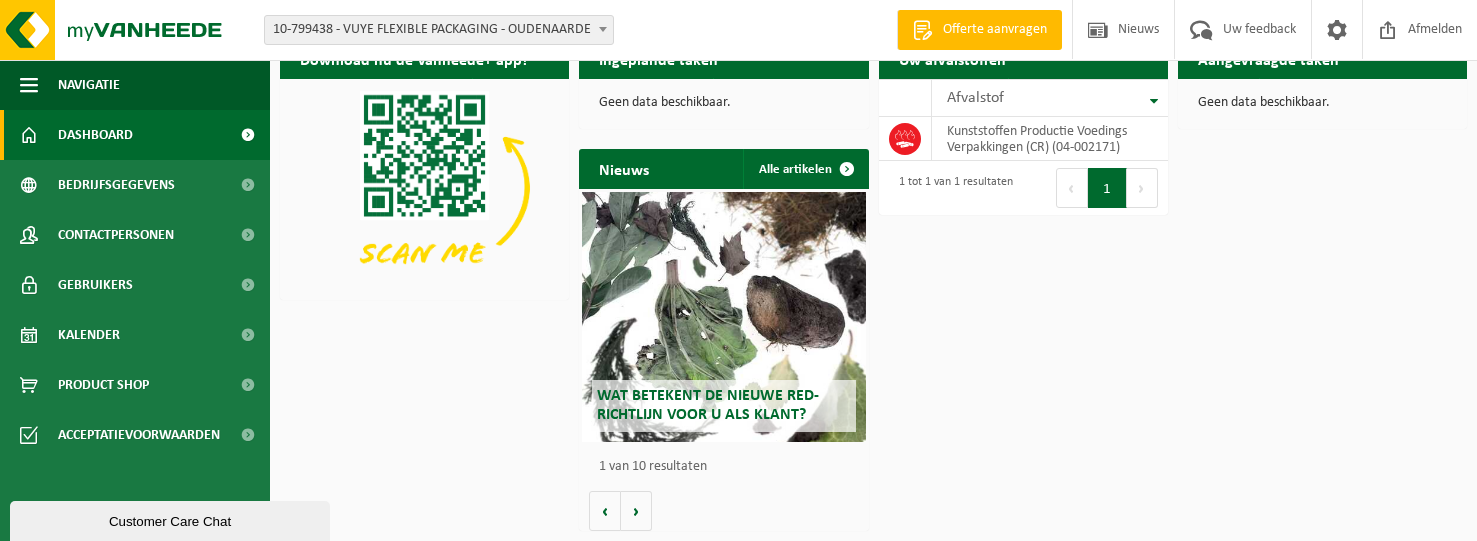 scroll, scrollTop: 0, scrollLeft: 0, axis: both 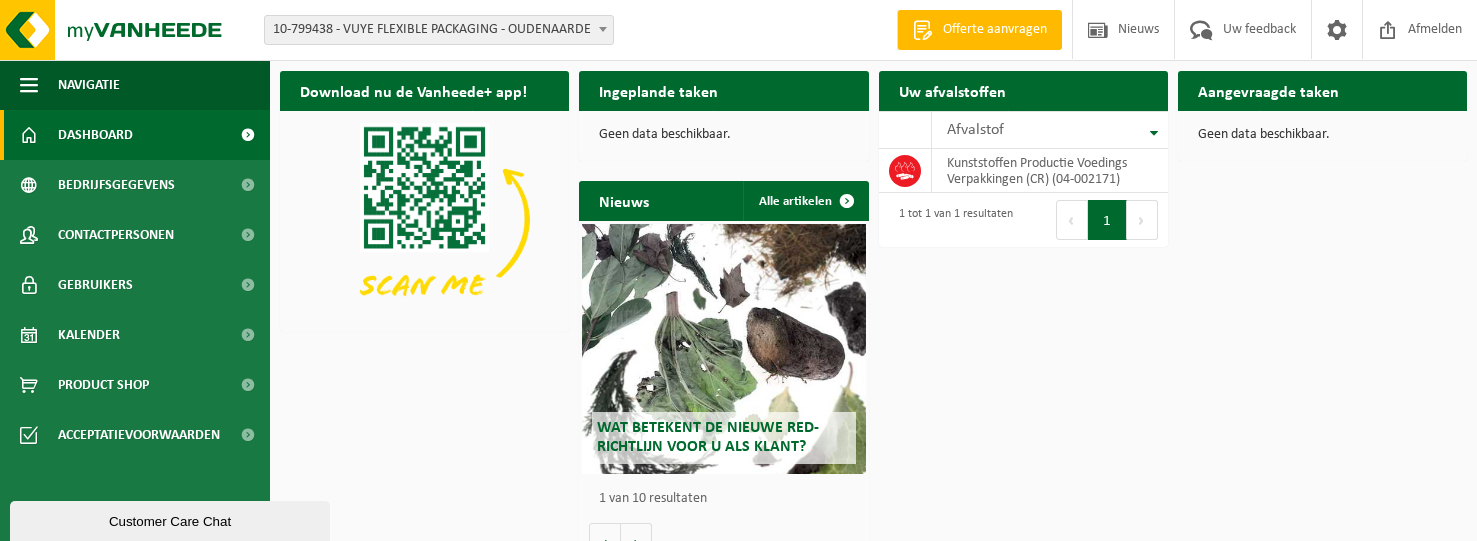 click on "Offerte aanvragen" at bounding box center (995, 30) 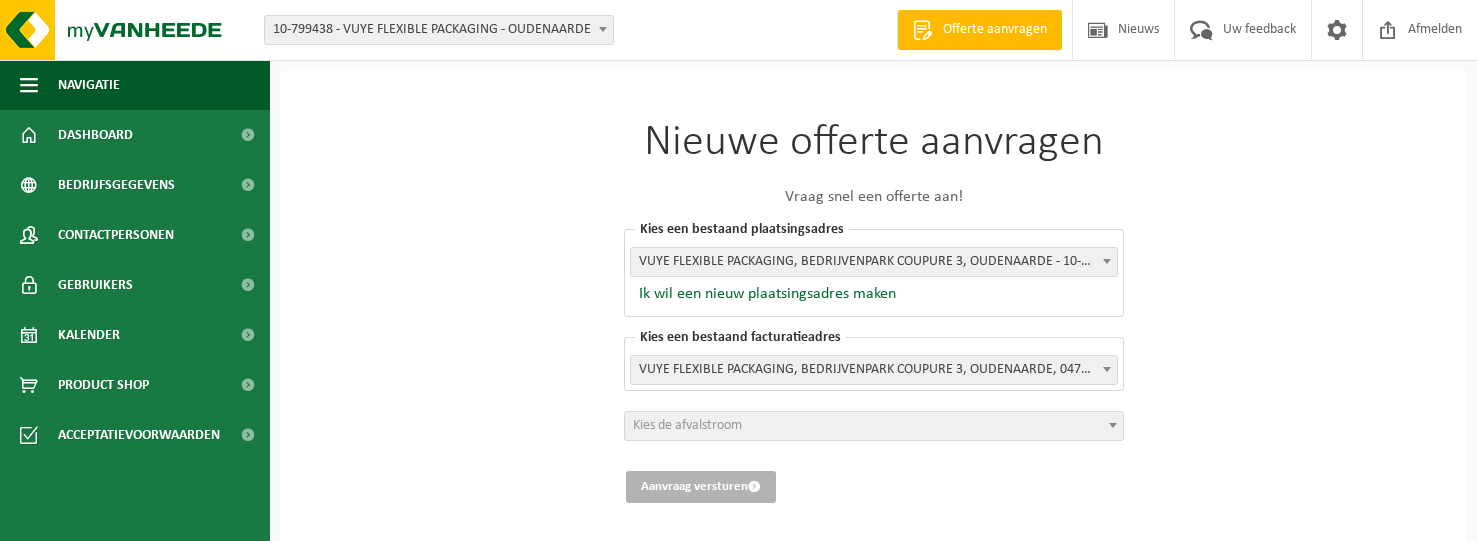scroll, scrollTop: 0, scrollLeft: 0, axis: both 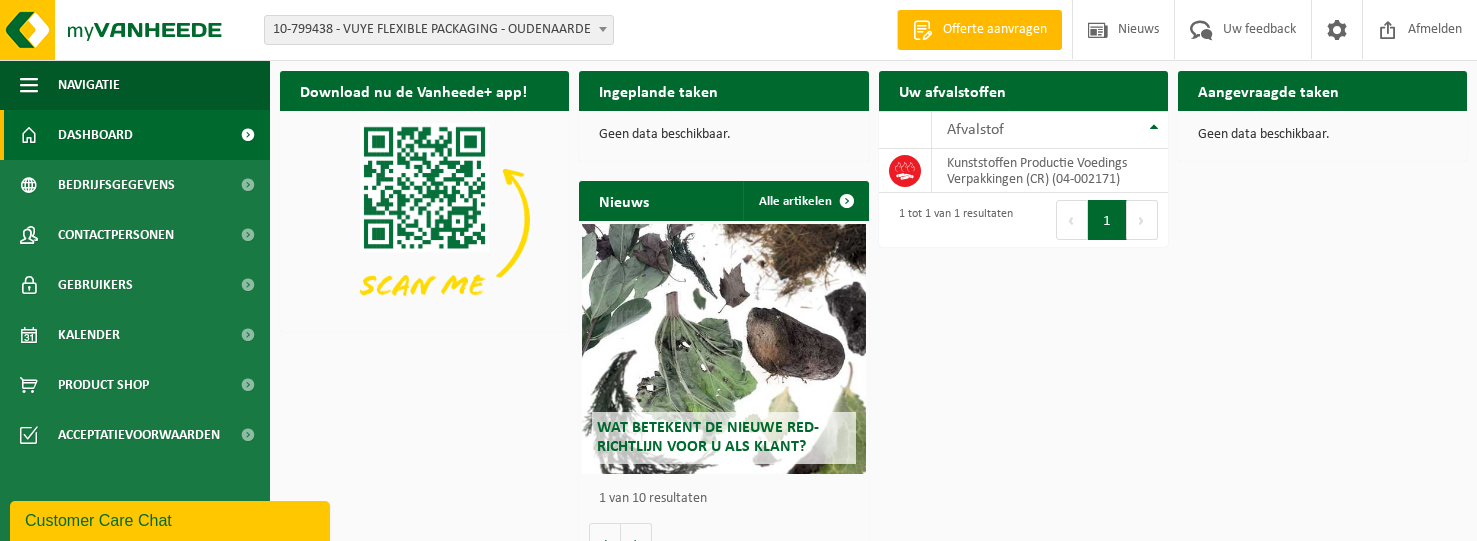 click on "Uw afvalstoffen       Ophaling aanvragen" at bounding box center (1023, 91) 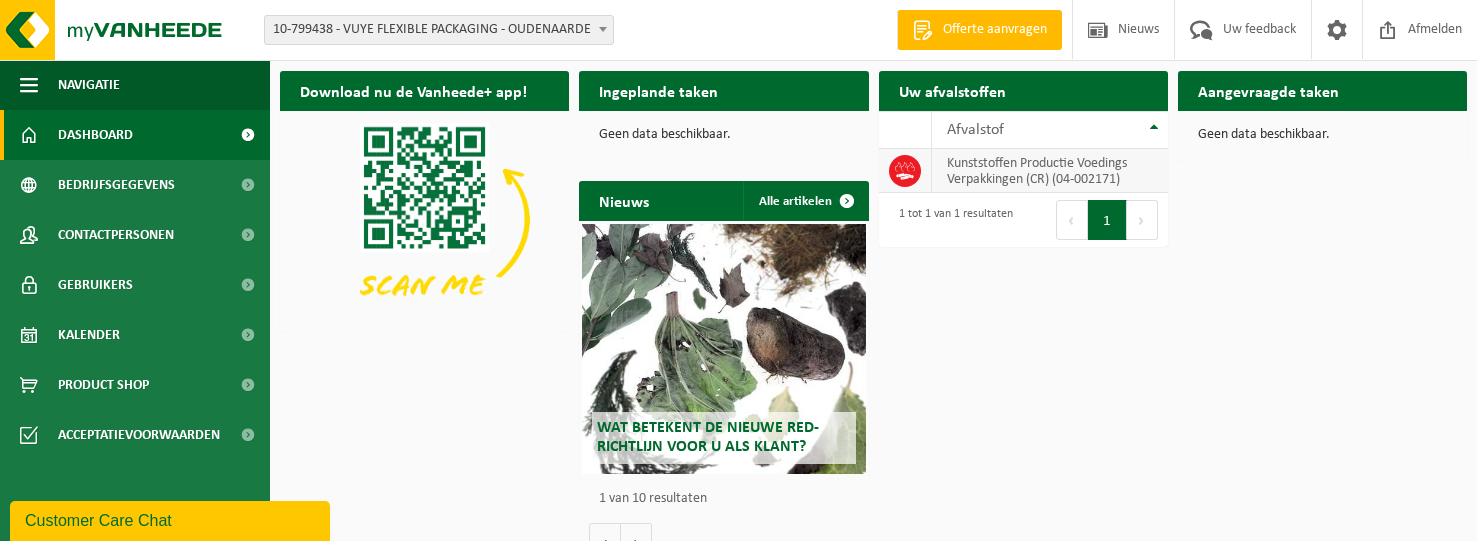 click on "Kunststoffen Productie Voedings Verpakkingen (CR) (04-002171)" at bounding box center (1050, 171) 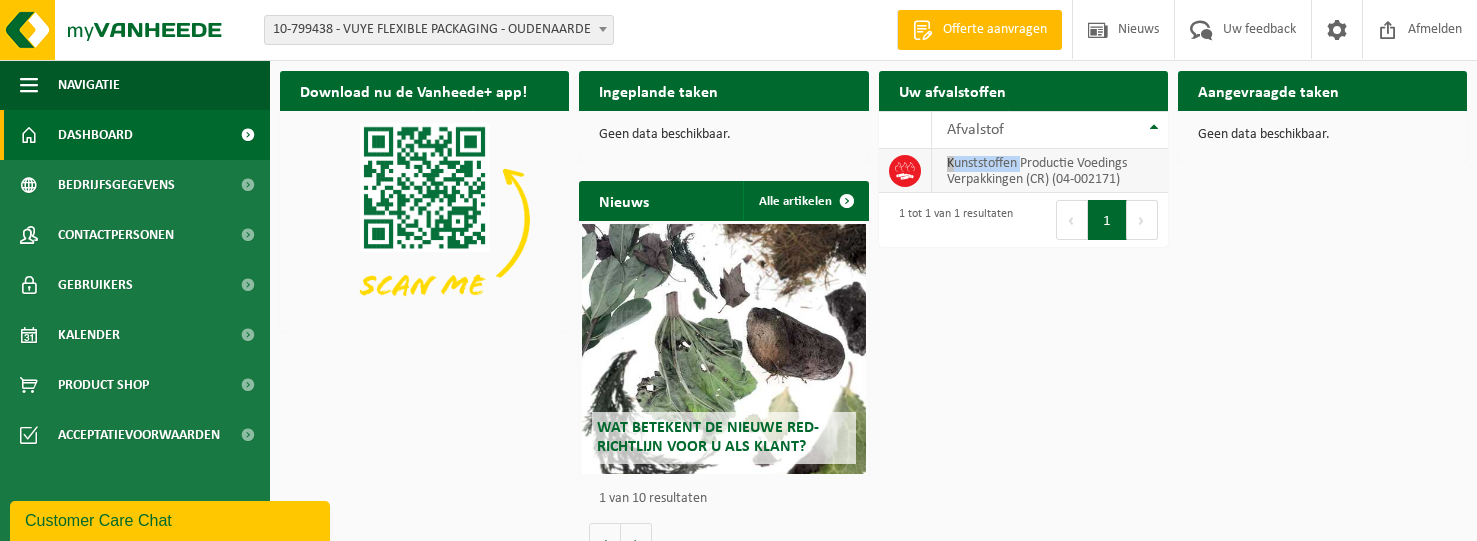 click at bounding box center [905, 171] 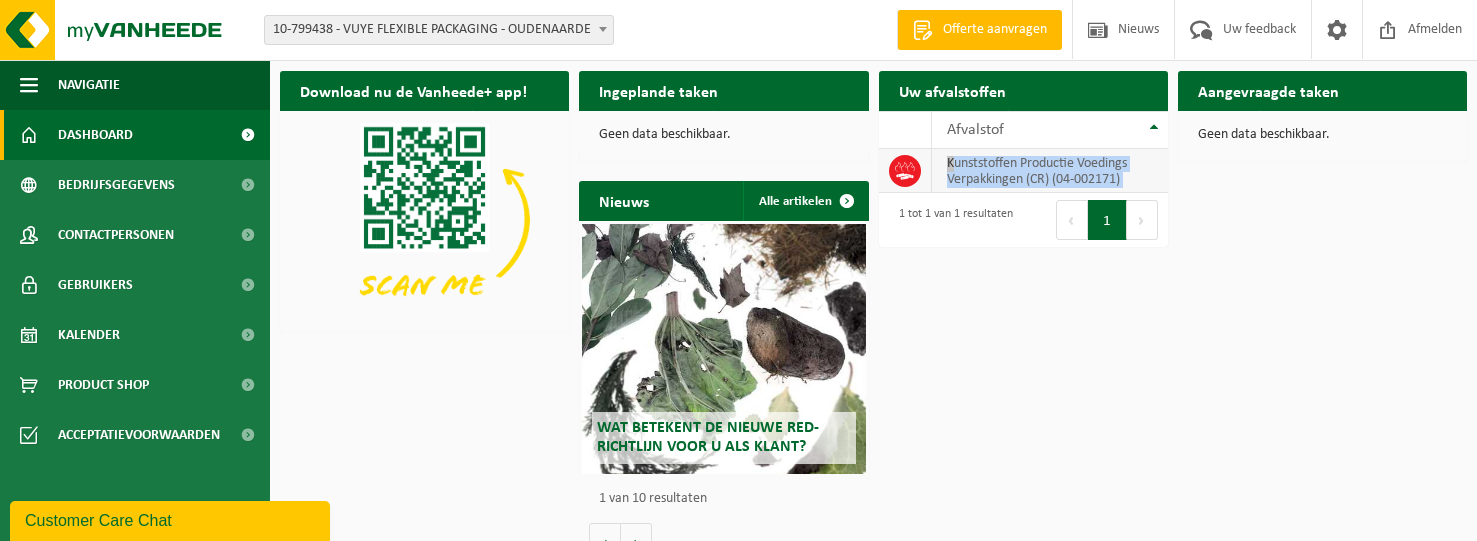 click on "Kunststoffen Productie Voedings Verpakkingen (CR) (04-002171)" at bounding box center (1050, 171) 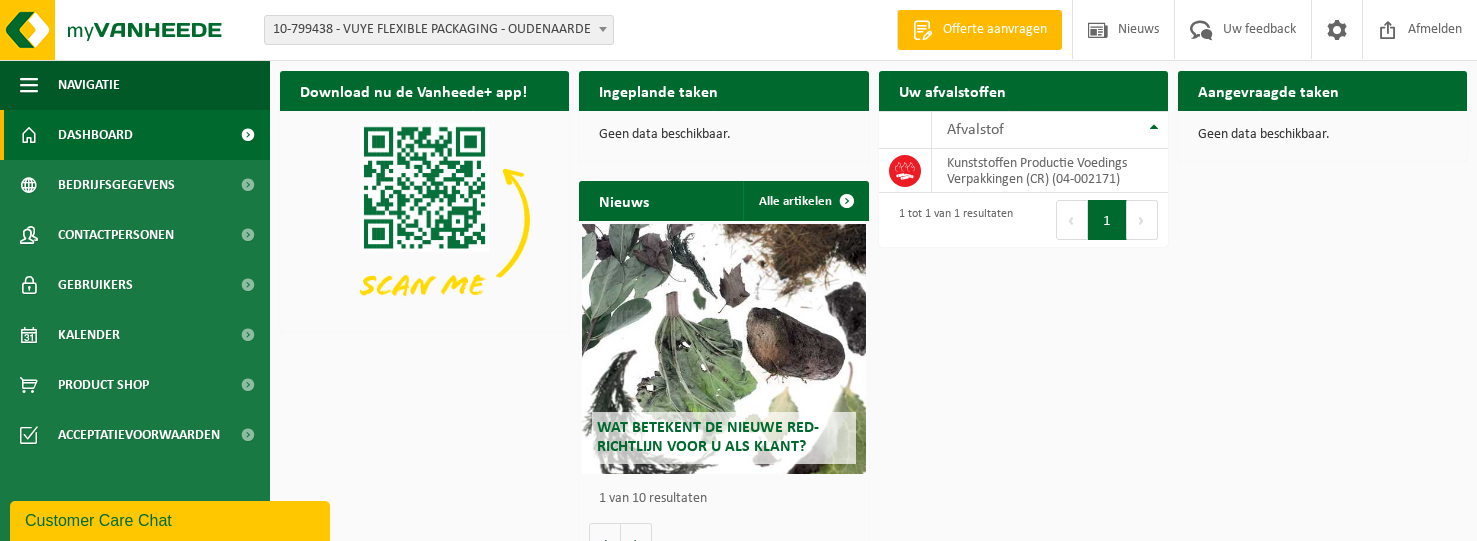 click on "Download nu de Vanheede+ app!       Verberg                           Ingeplande taken       Bekijk uw kalender                                     Geen data beschikbaar.               Uw afvalstoffen       Ophaling aanvragen             10 25 50 100 10  resultaten weergeven     Afvalstof                        Kunststoffen Productie Voedings Verpakkingen (CR) (04-002171)   1 tot 1 van 1 resultaten Eerste Vorige 1 Volgende Laatste           Aangevraagde taken       Toon de aangevraagde taken                                     Geen data beschikbaar.               Nieuws      Alle artikelen                    Wat betekent de nieuwe RED-richtlijn voor u als klant?               Market update   Market update 2025               Market update   Market update 2024               myVanheede   Feedback geven, nu uitgebreider en makkelijker op te volgen!               Market update   Market update 2023 - Q1               Market update   Market update 2022 - Q3               myVanheede" at bounding box center (873, 317) 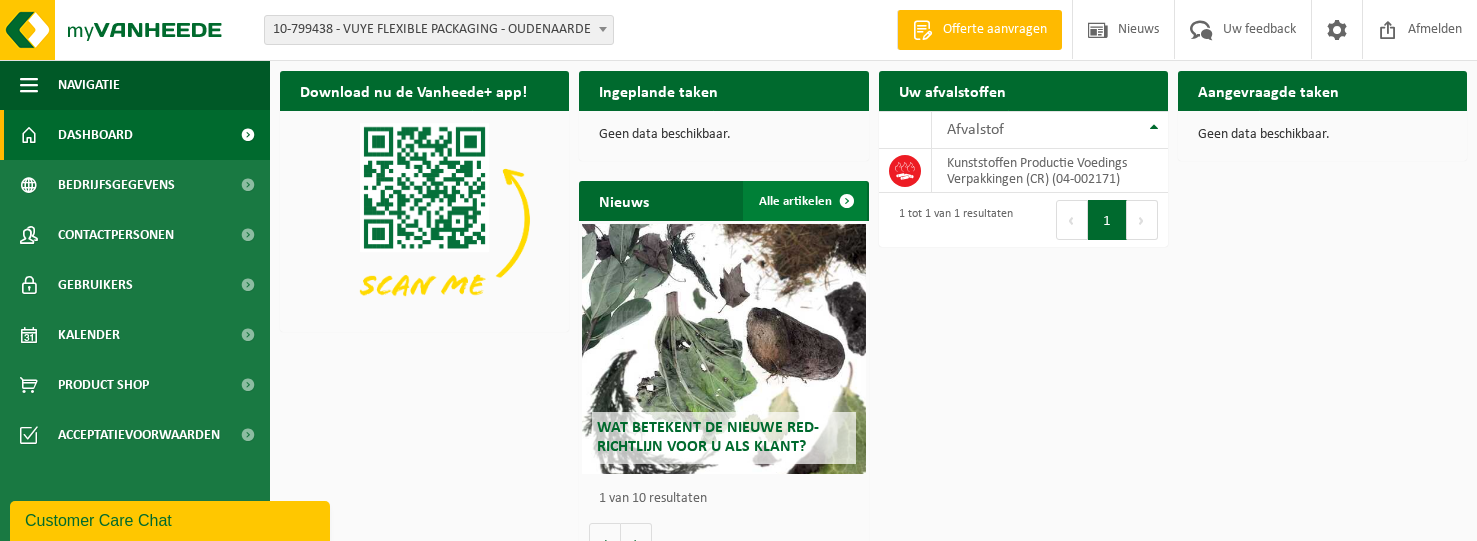 click on "Alle artikelen" at bounding box center [805, 201] 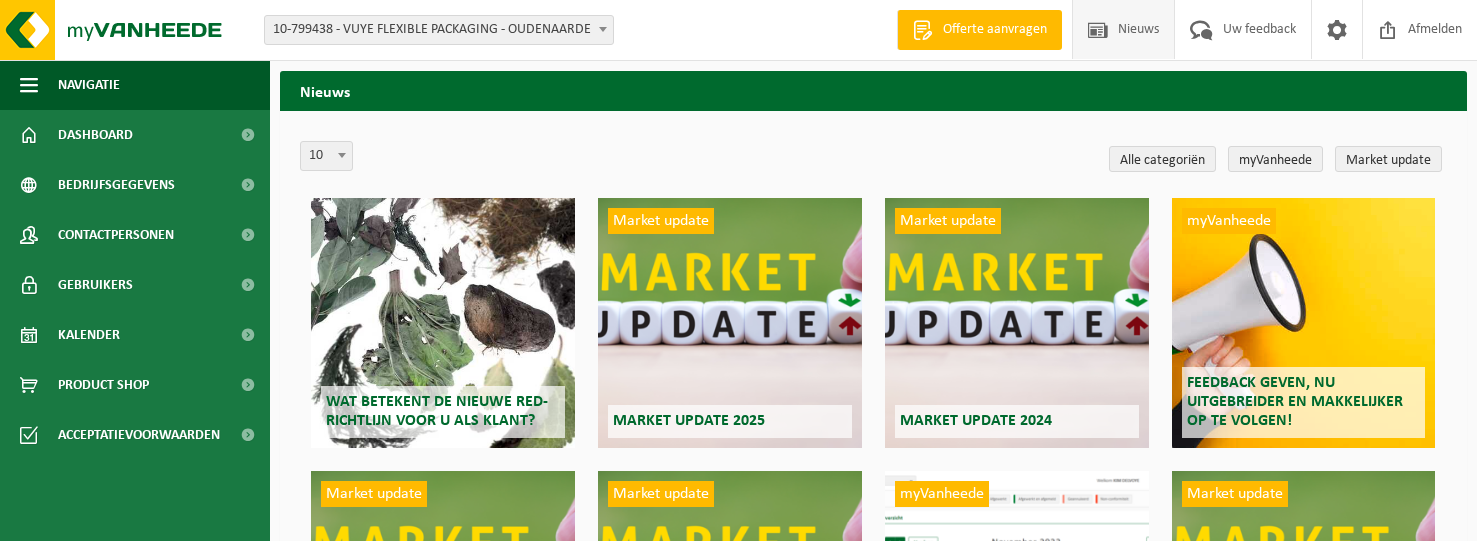 scroll, scrollTop: 0, scrollLeft: 0, axis: both 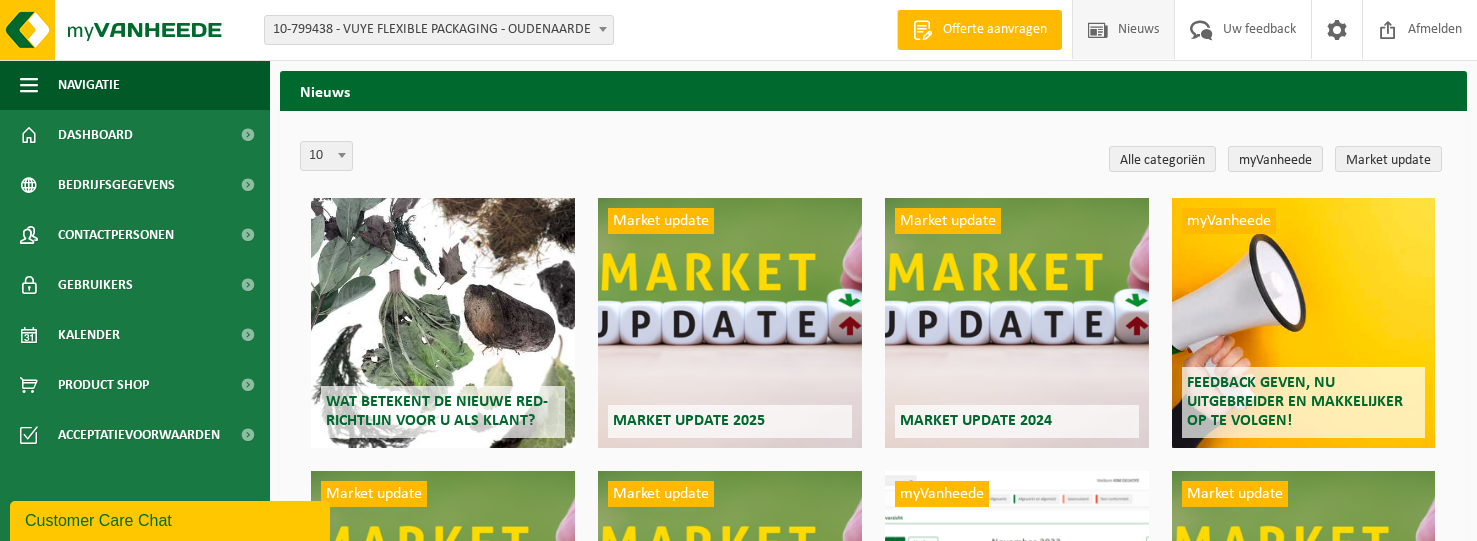 click on "Wat betekent de nieuwe RED-richtlijn voor u als klant?" at bounding box center (437, 411) 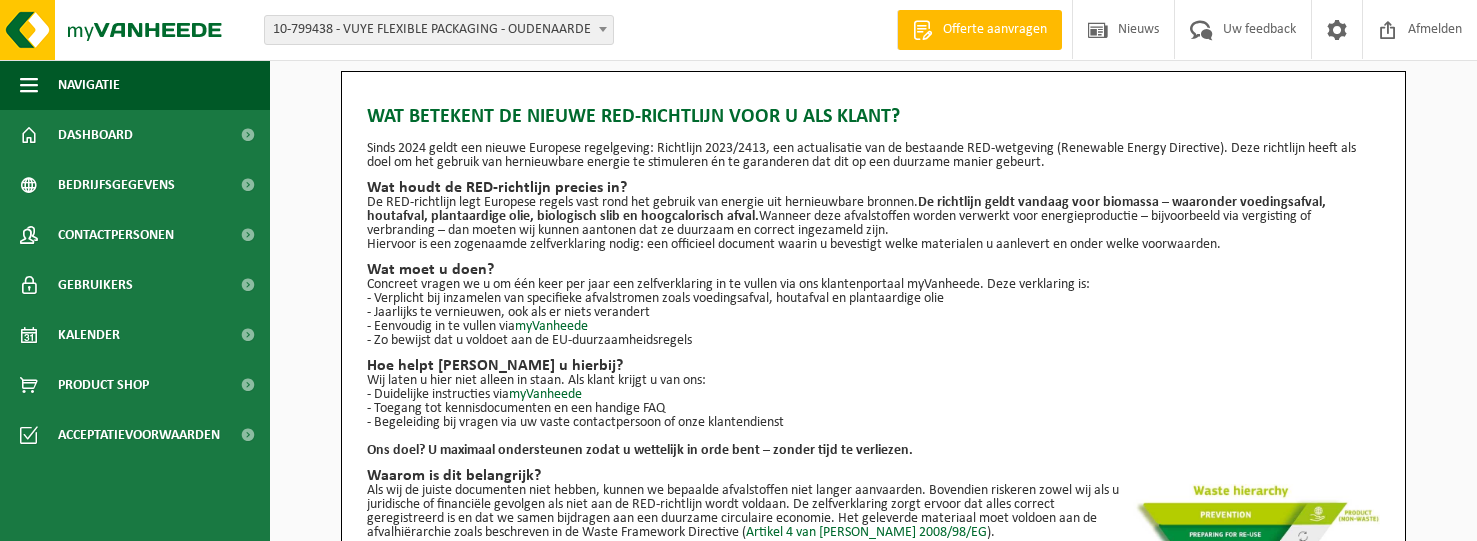 scroll, scrollTop: 0, scrollLeft: 0, axis: both 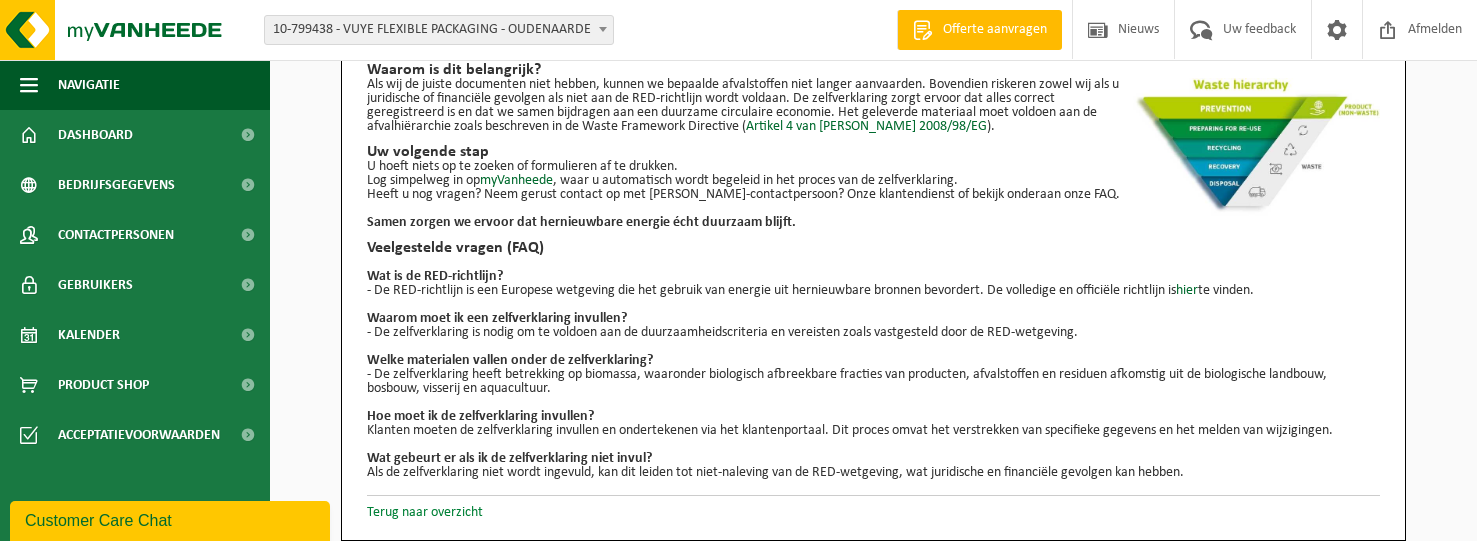 click on "Terug naar overzicht" at bounding box center (425, 512) 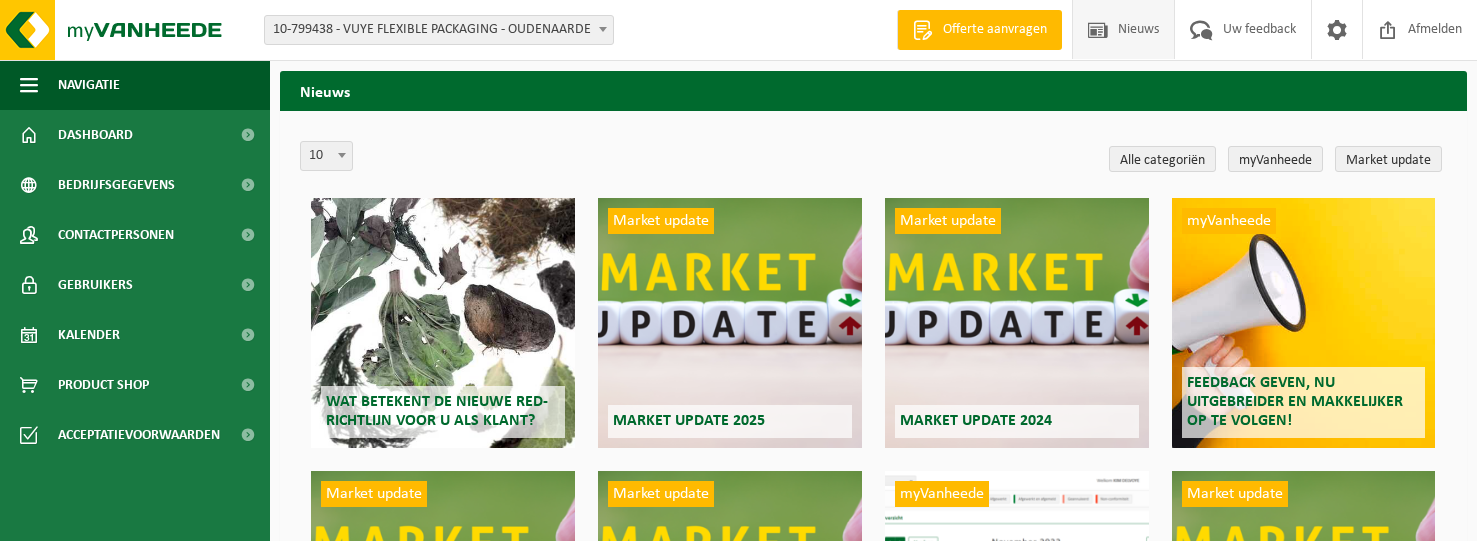 scroll, scrollTop: 0, scrollLeft: 0, axis: both 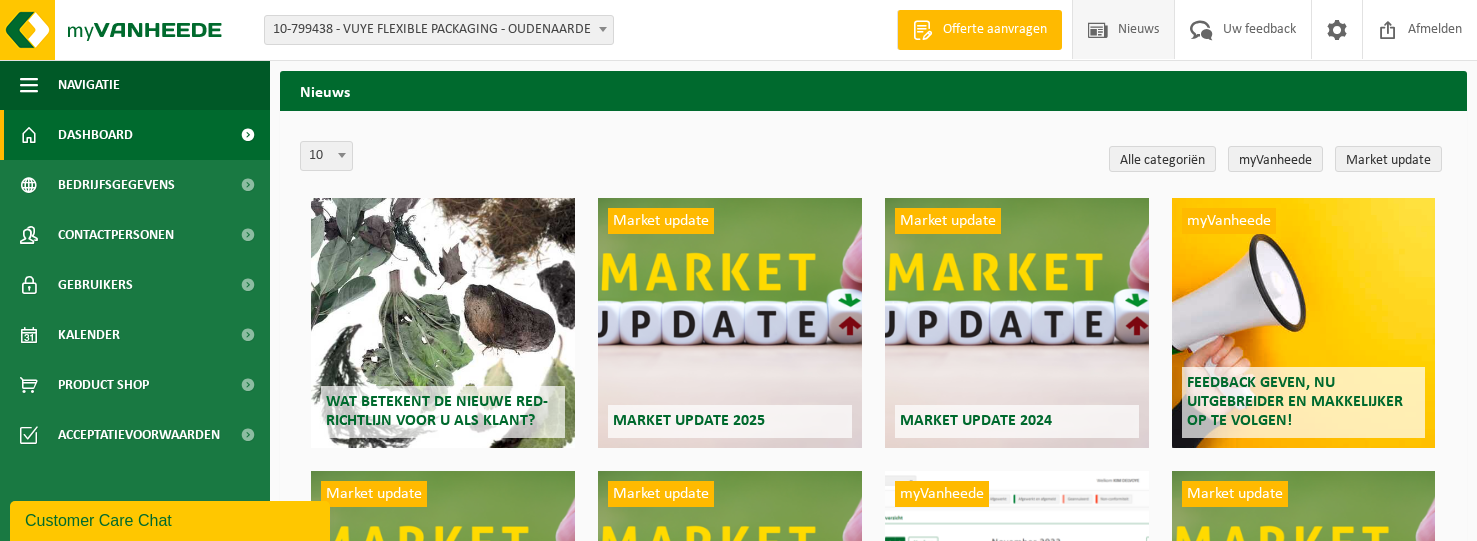 click on "Dashboard" at bounding box center [95, 135] 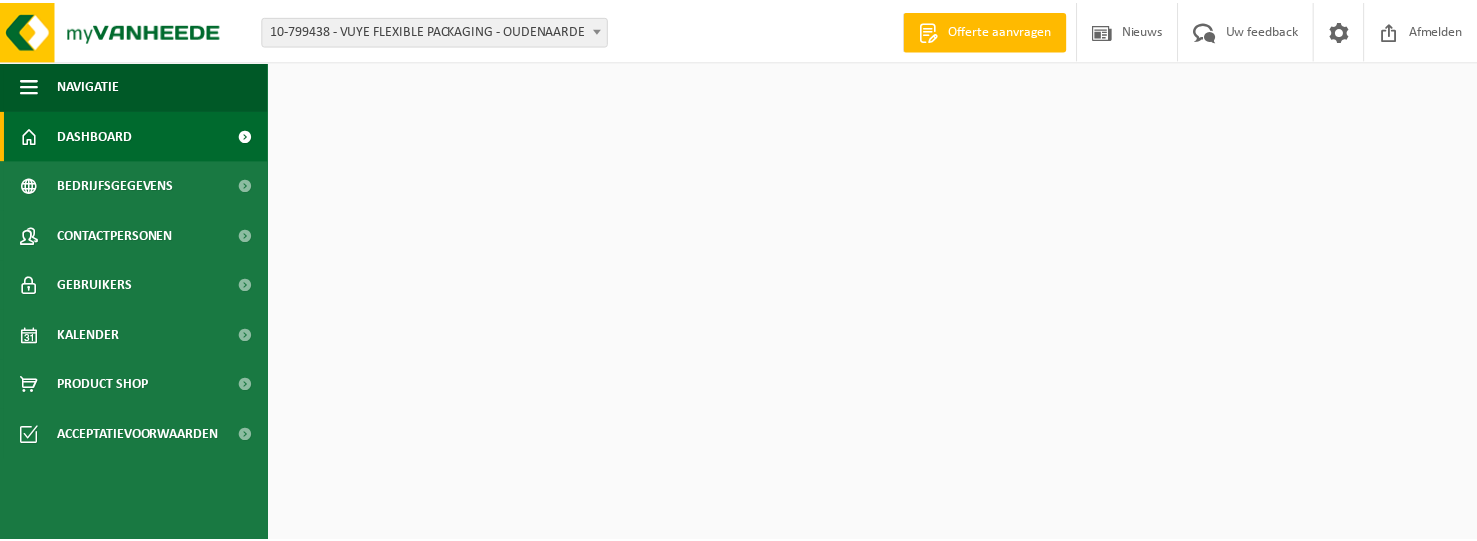 scroll, scrollTop: 0, scrollLeft: 0, axis: both 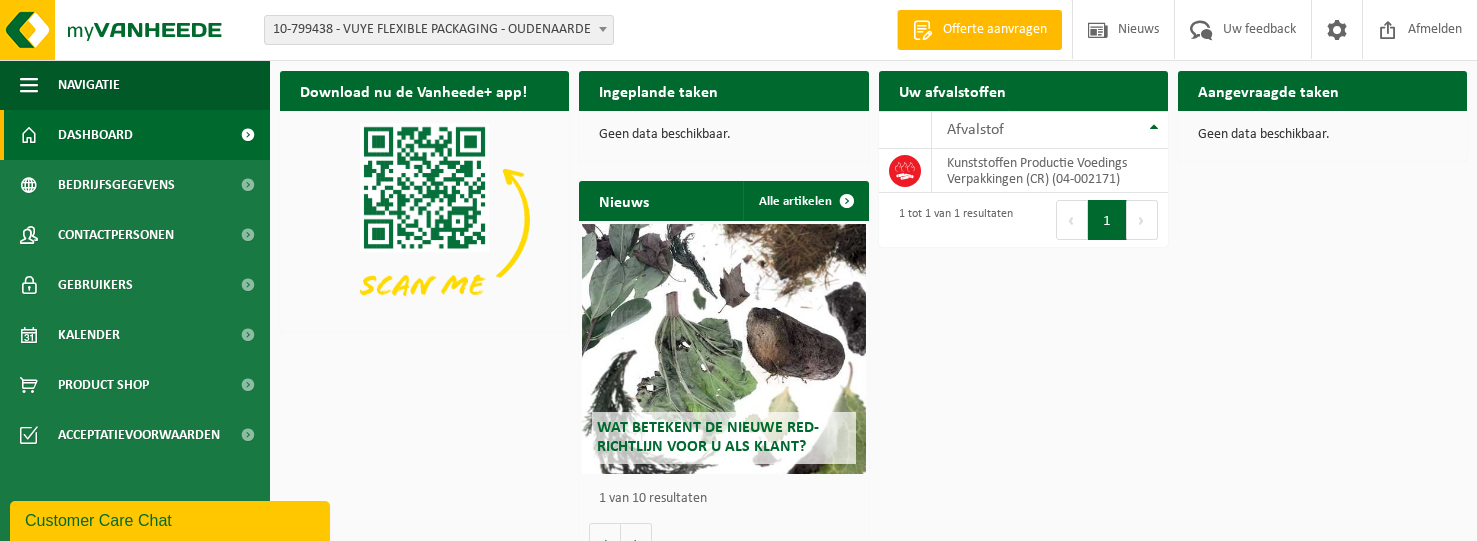 click on "Geen data beschikbaar." at bounding box center [1322, 135] 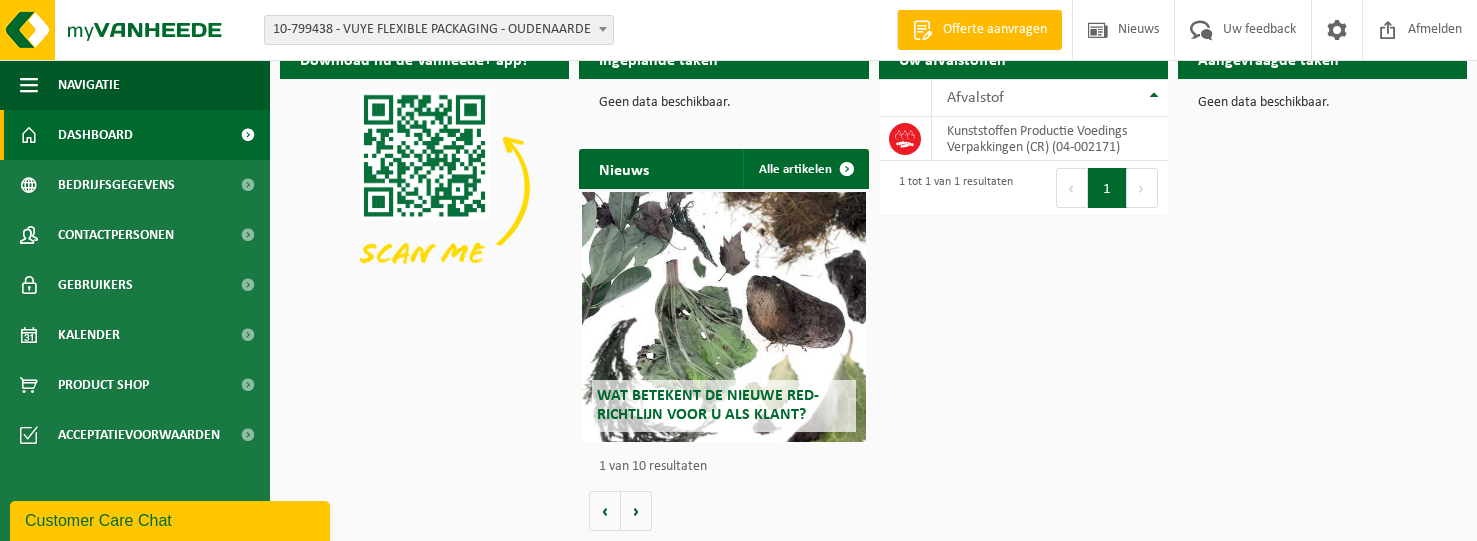 click on "Download nu de Vanheede+ app!       Verberg                           Ingeplande taken       Bekijk uw kalender                                     Geen data beschikbaar.               Uw afvalstoffen       Ophaling aanvragen             10 25 50 100 10  resultaten weergeven     Afvalstof                        Kunststoffen Productie Voedings Verpakkingen (CR) (04-002171)   1 tot 1 van 1 resultaten Eerste Vorige 1 Volgende Laatste           Aangevraagde taken       Toon de aangevraagde taken                                     Geen data beschikbaar.               Nieuws      Alle artikelen                    Wat betekent de nieuwe RED-richtlijn voor u als klant?               Market update   Market update 2025               Market update   Market update 2024               myVanheede   Feedback geven, nu uitgebreider en makkelijker op te volgen!               Market update   Market update 2023 - Q1               Market update   Market update 2022 - Q3               myVanheede" at bounding box center [873, 285] 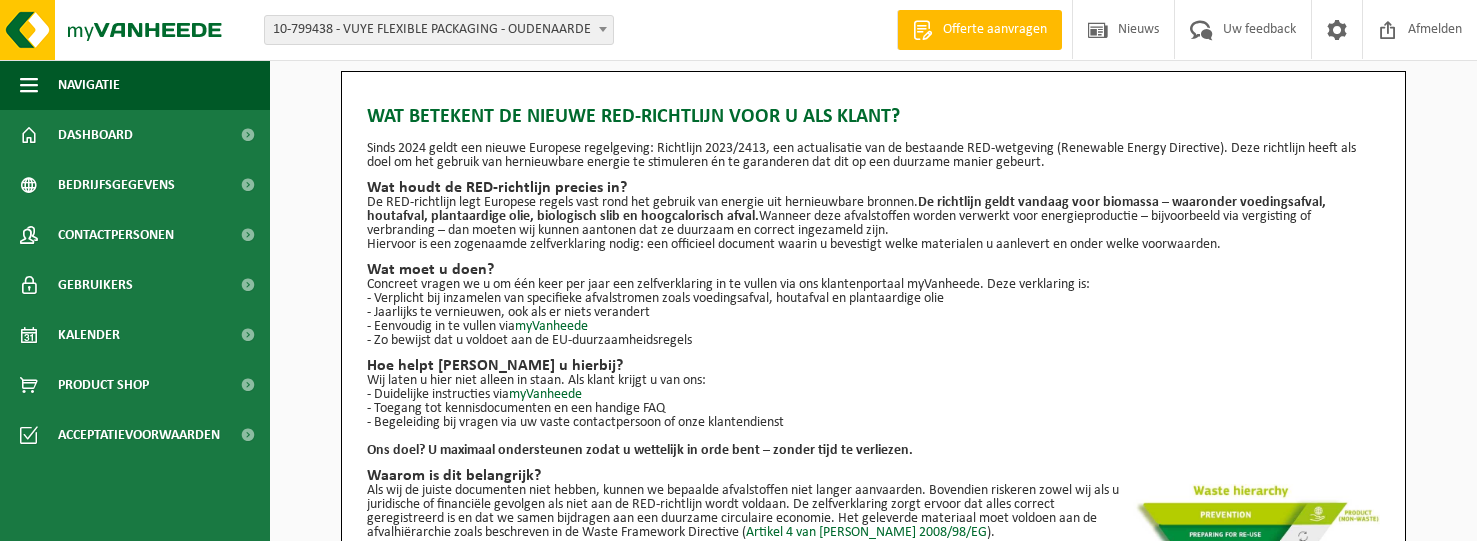 scroll, scrollTop: 0, scrollLeft: 0, axis: both 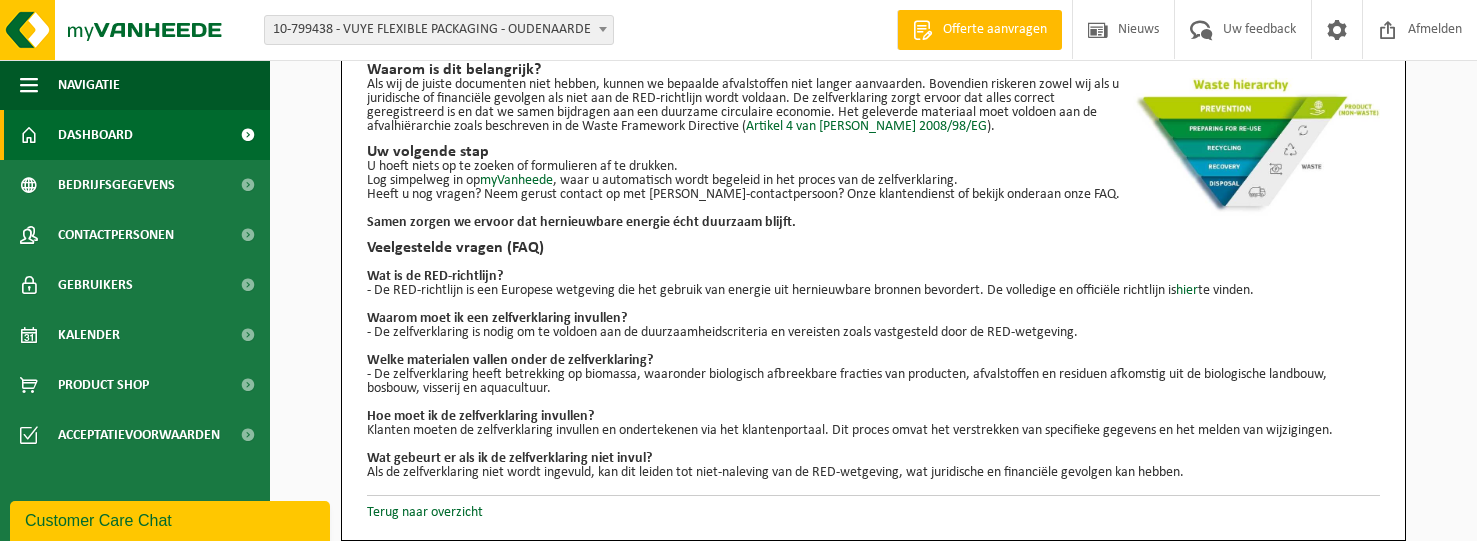 click on "Dashboard" at bounding box center (95, 135) 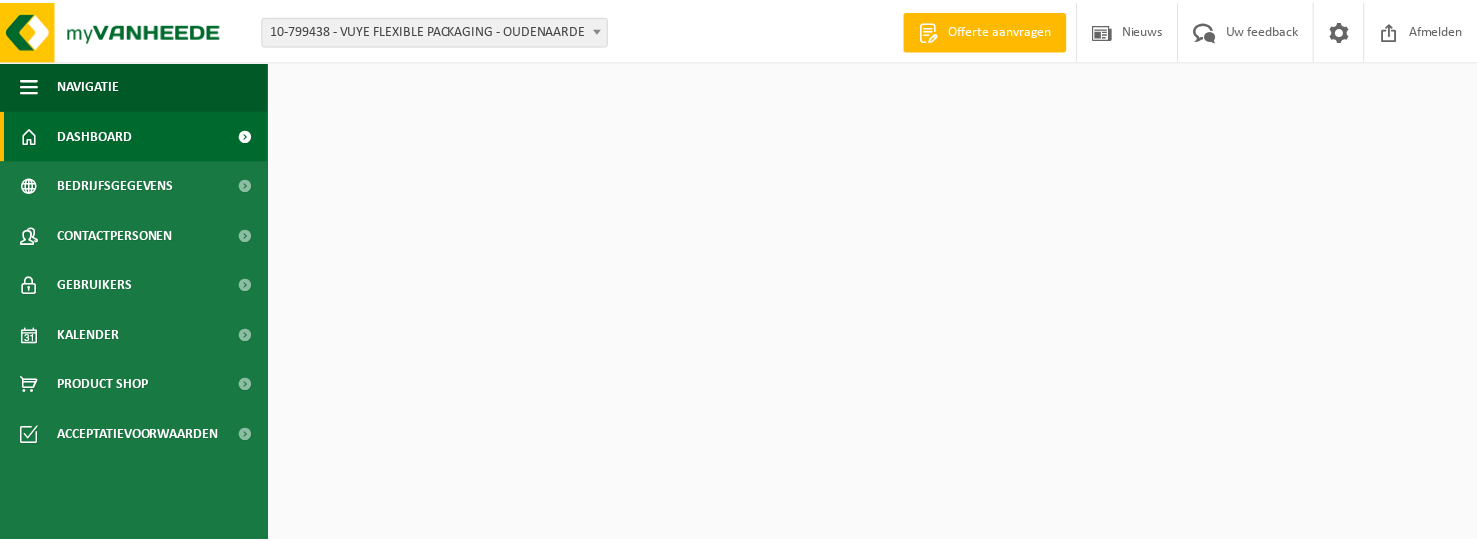 scroll, scrollTop: 0, scrollLeft: 0, axis: both 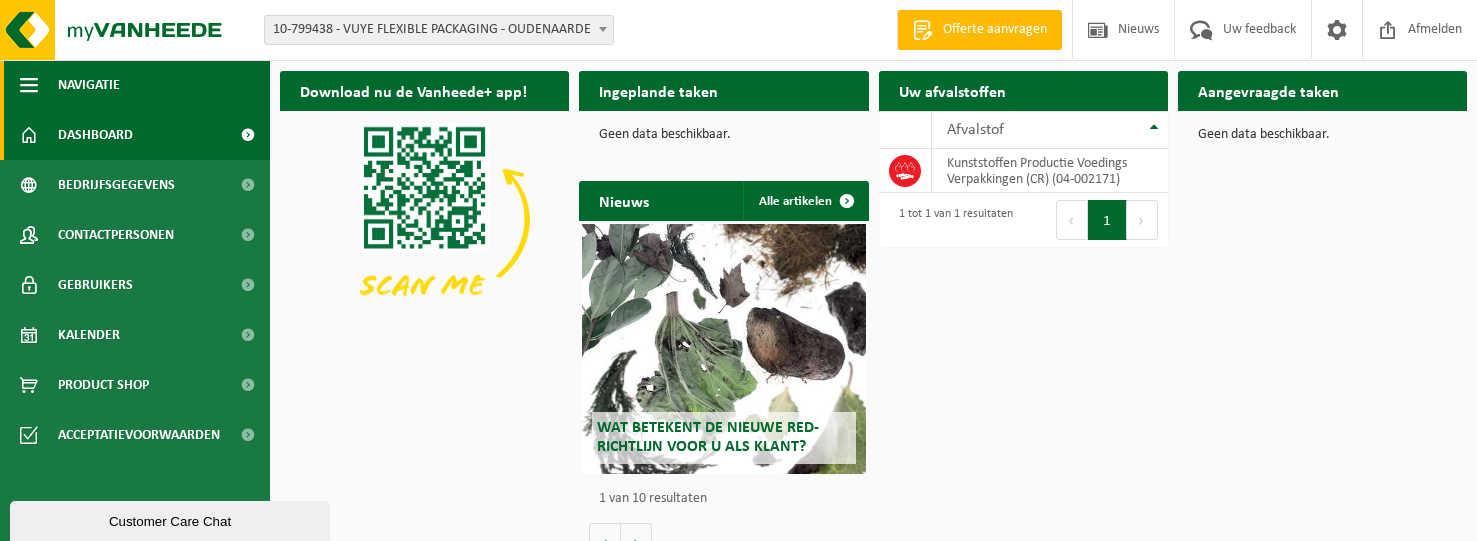 click at bounding box center (29, 85) 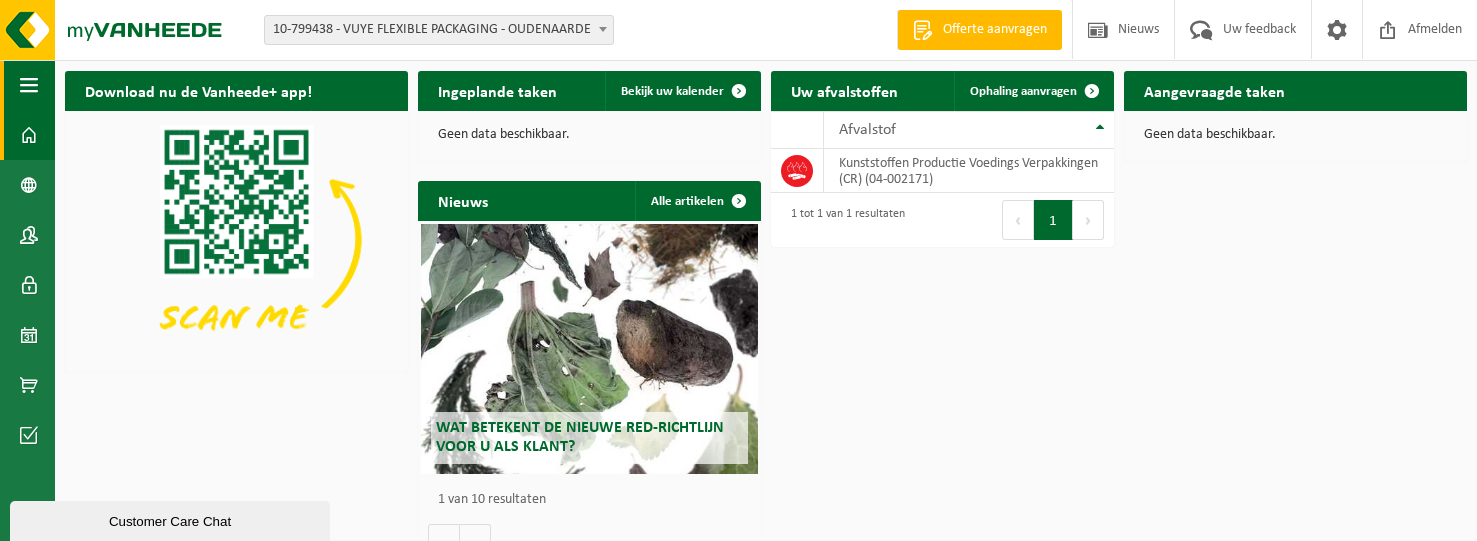 click at bounding box center (29, 85) 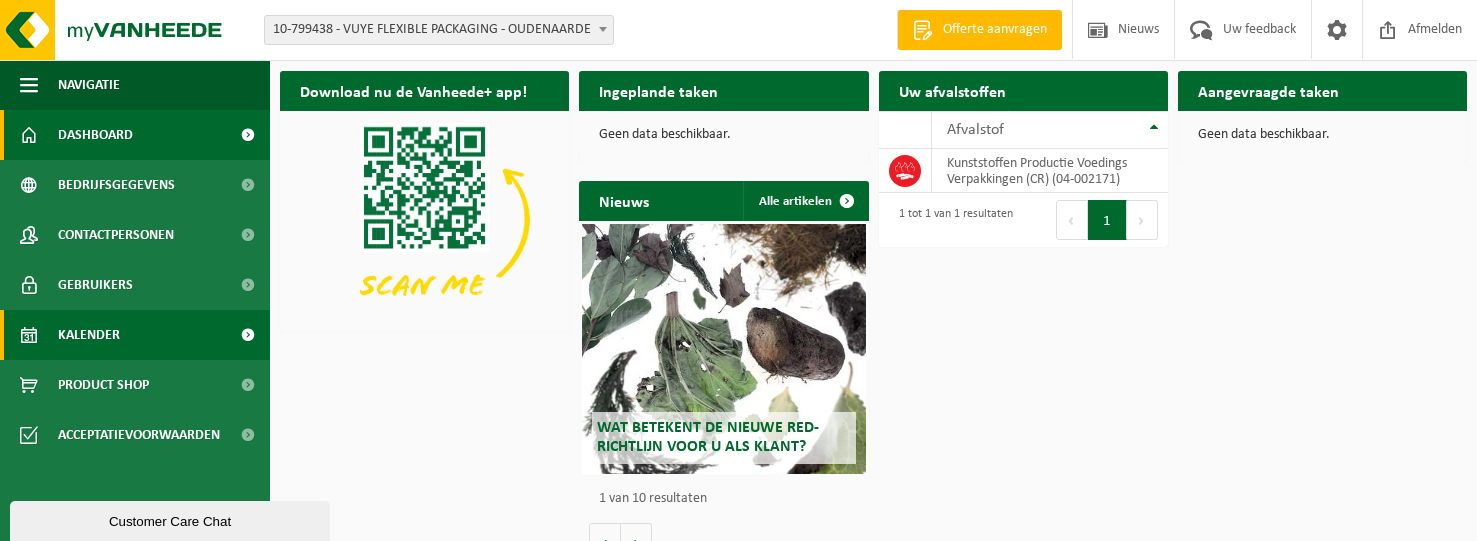click on "Kalender" at bounding box center (89, 335) 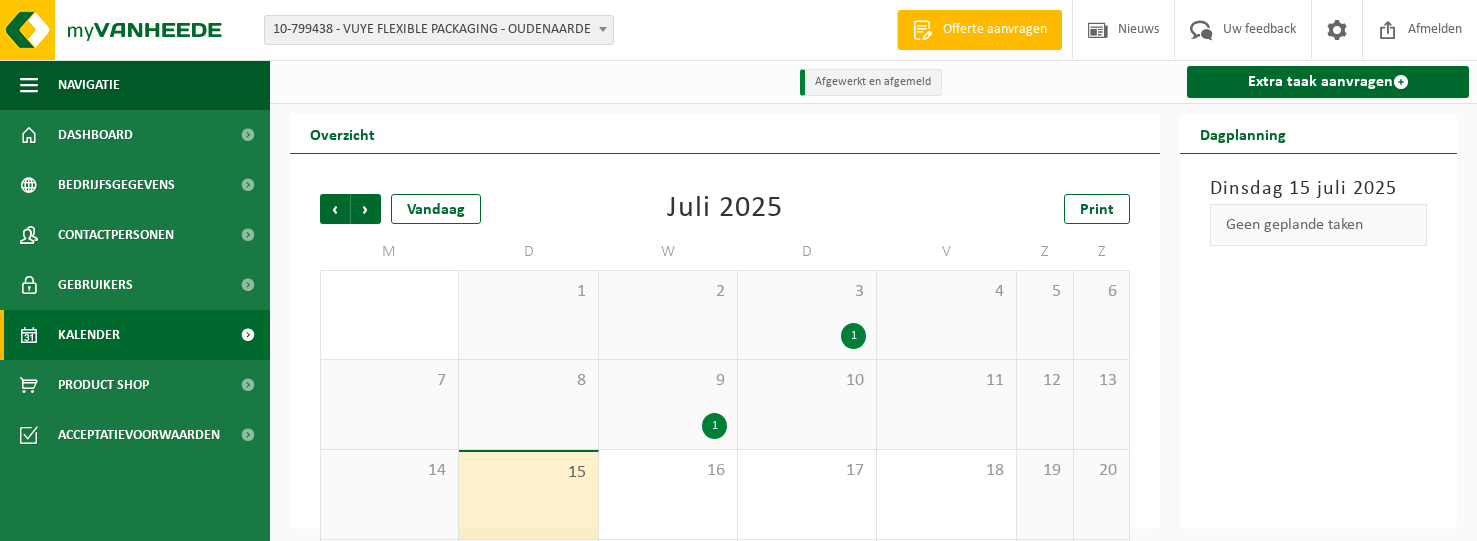 scroll, scrollTop: 0, scrollLeft: 0, axis: both 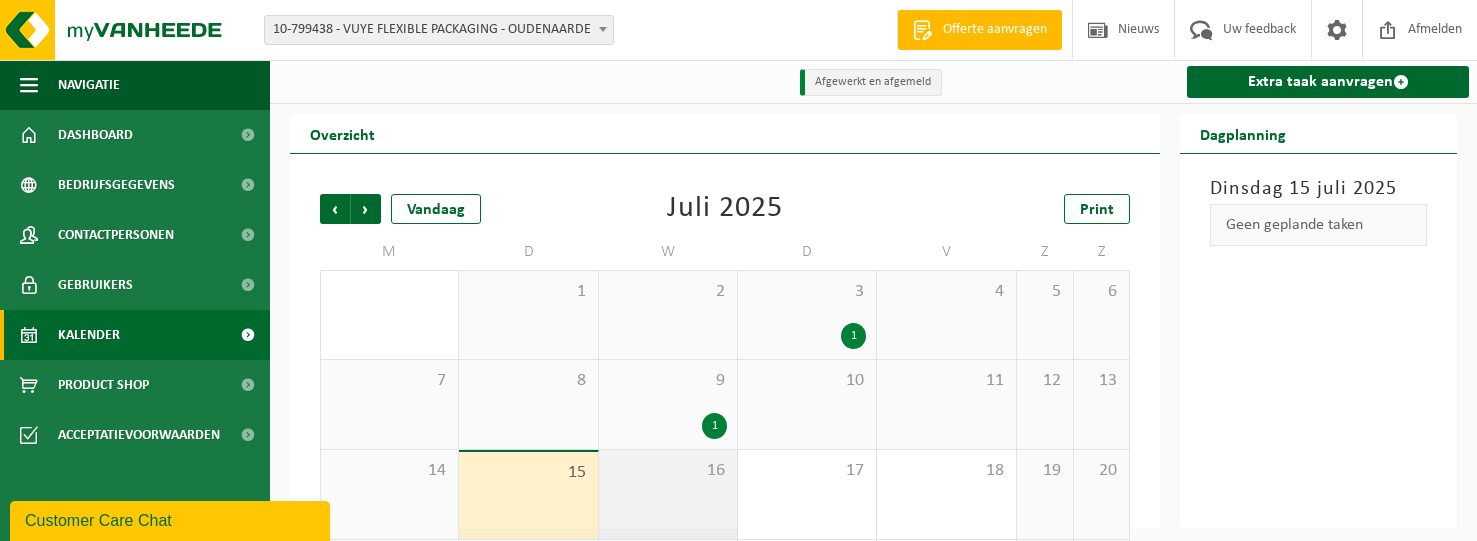 click on "16" at bounding box center [668, 494] 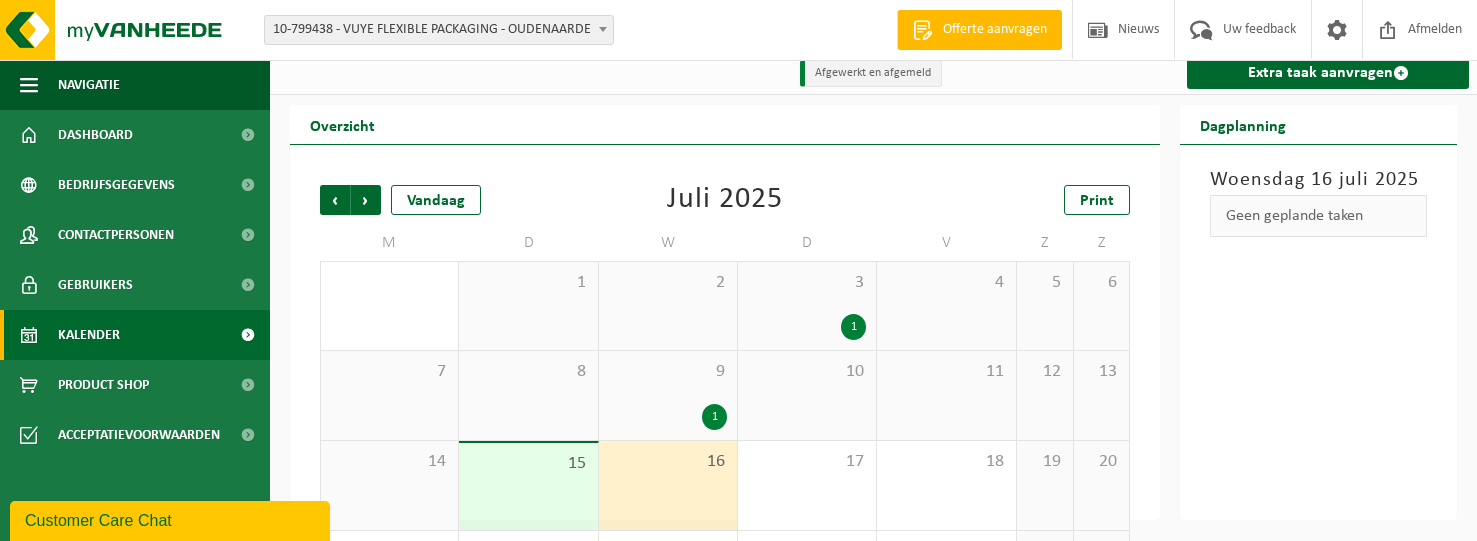 scroll, scrollTop: 0, scrollLeft: 0, axis: both 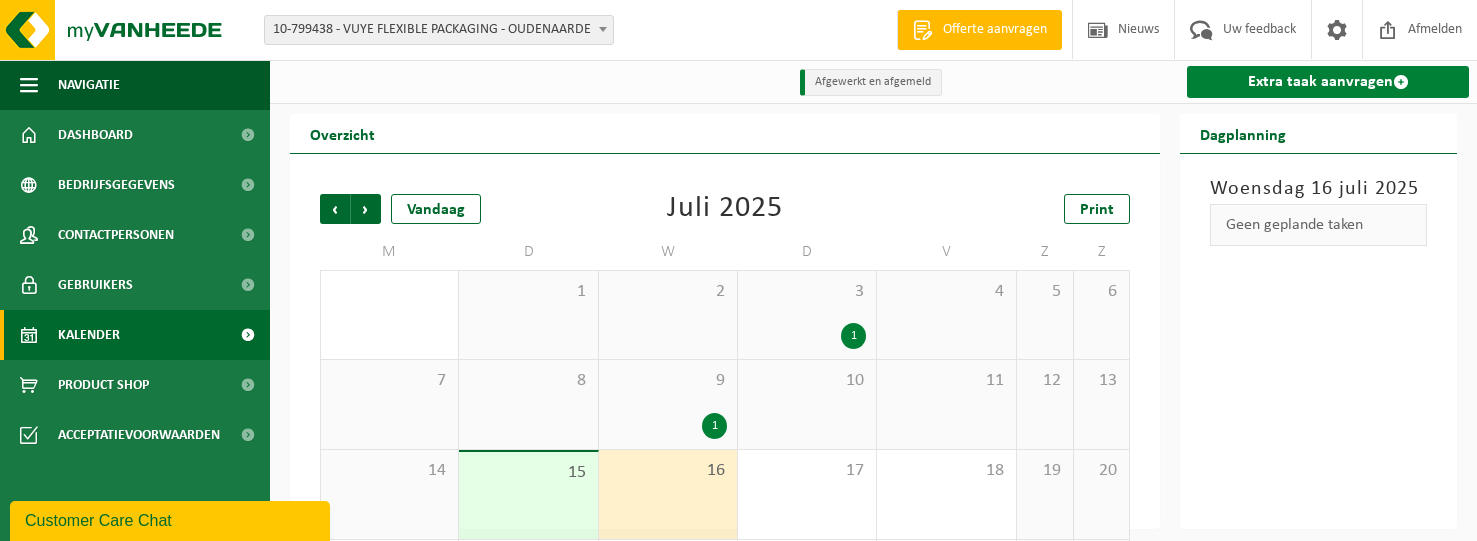 click on "Extra taak aanvragen" at bounding box center (1328, 82) 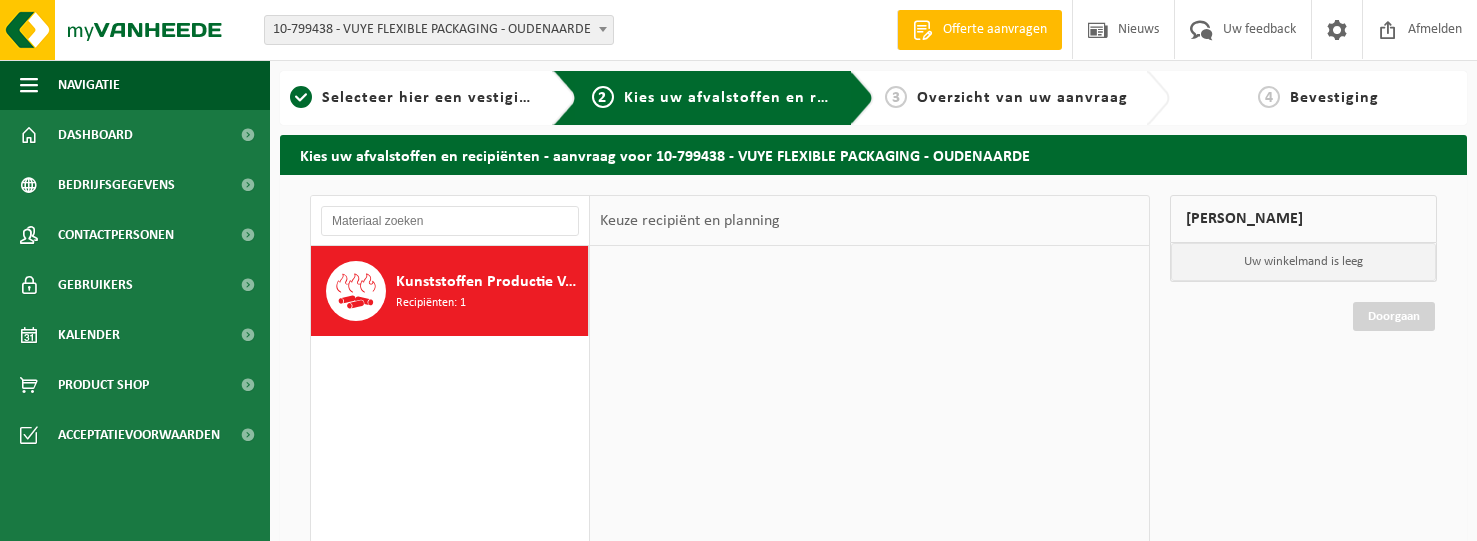 scroll, scrollTop: 0, scrollLeft: 0, axis: both 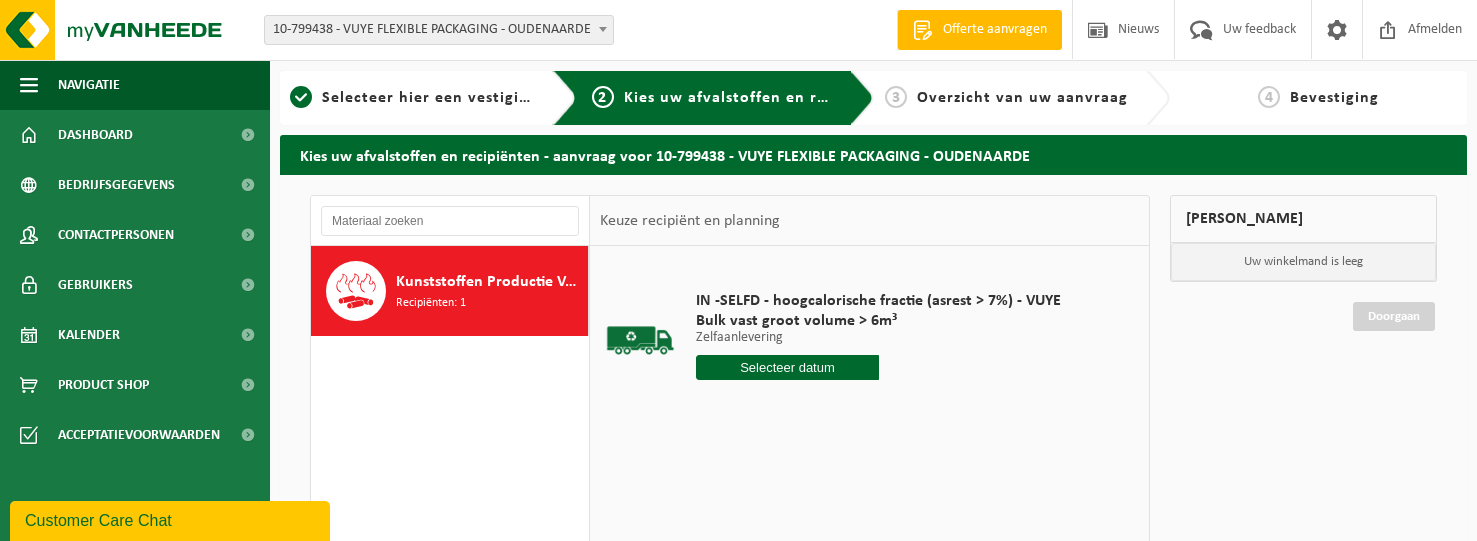 click on "Kunststoffen Productie Voedings Verpakkingen (CR)   Recipiënten: 1" at bounding box center [489, 291] 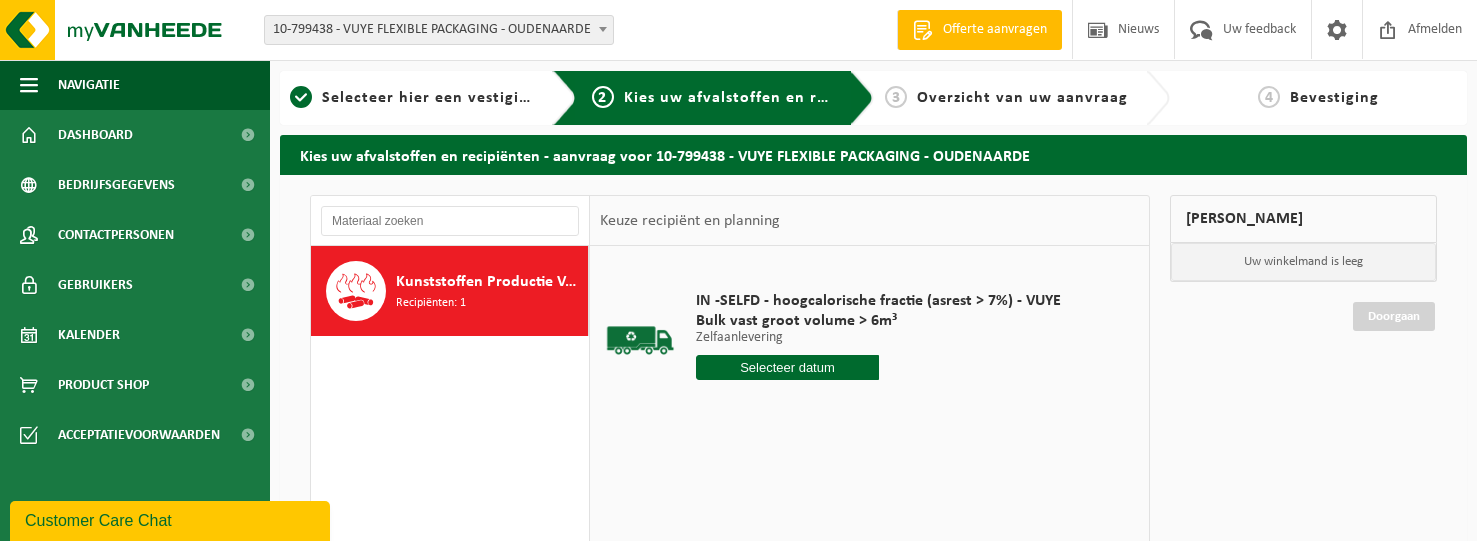 click at bounding box center [787, 367] 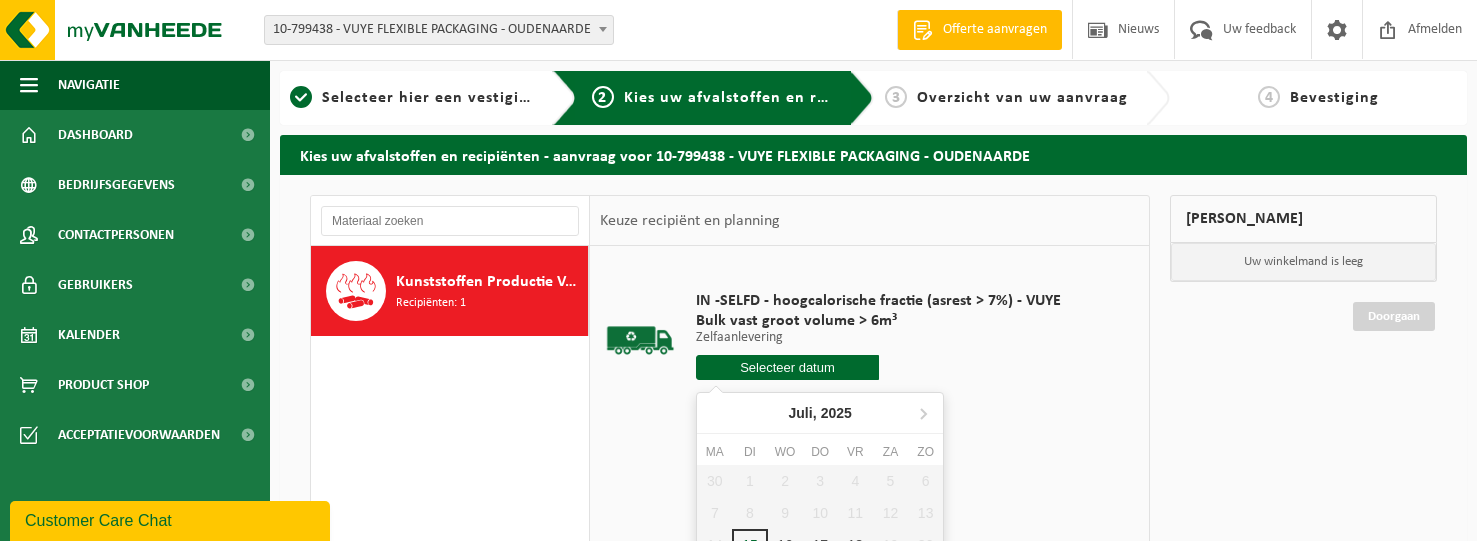 scroll, scrollTop: 100, scrollLeft: 0, axis: vertical 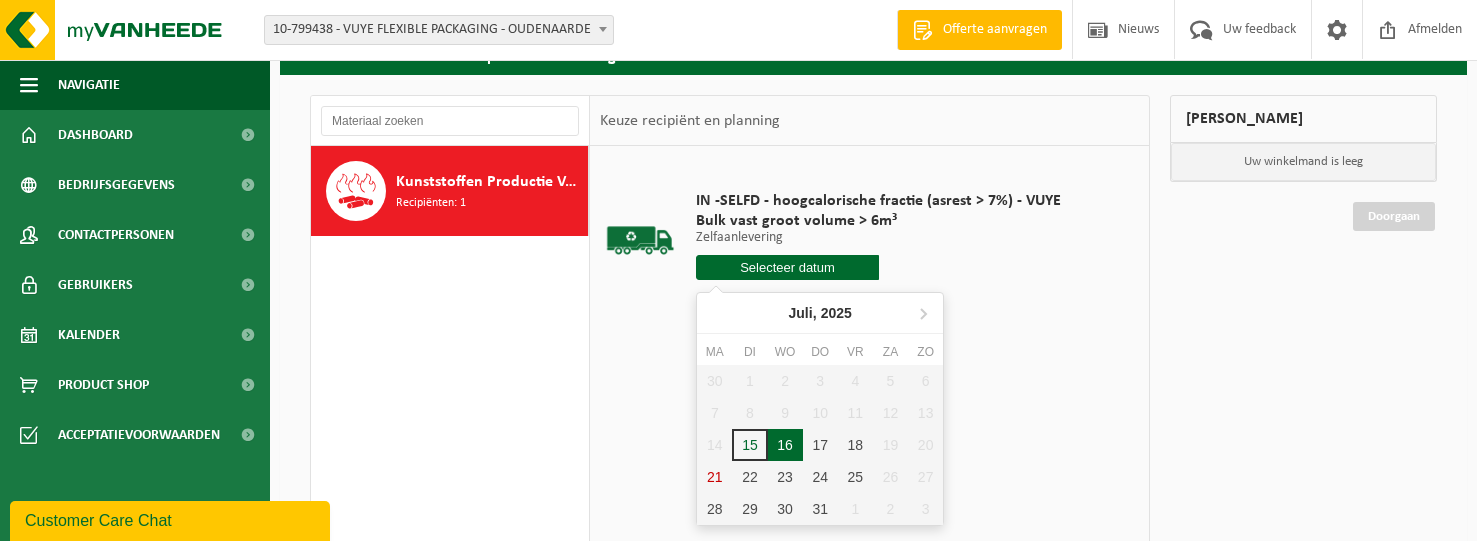 click on "16" at bounding box center [785, 445] 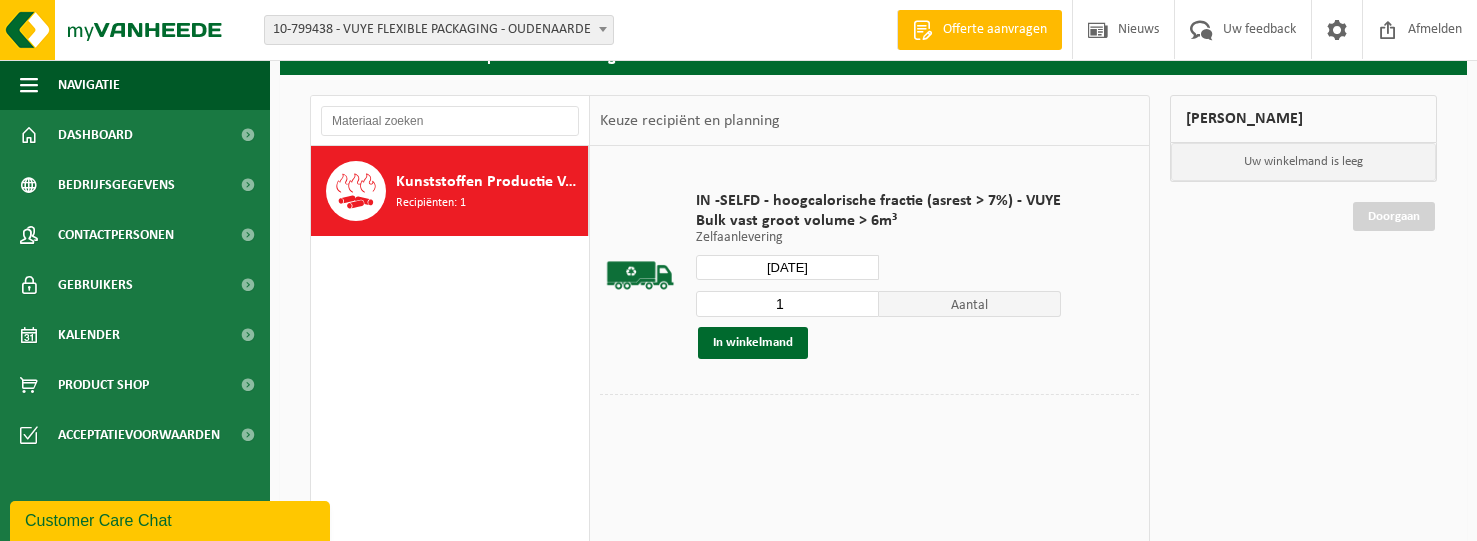 type on "Van 2025-07-16" 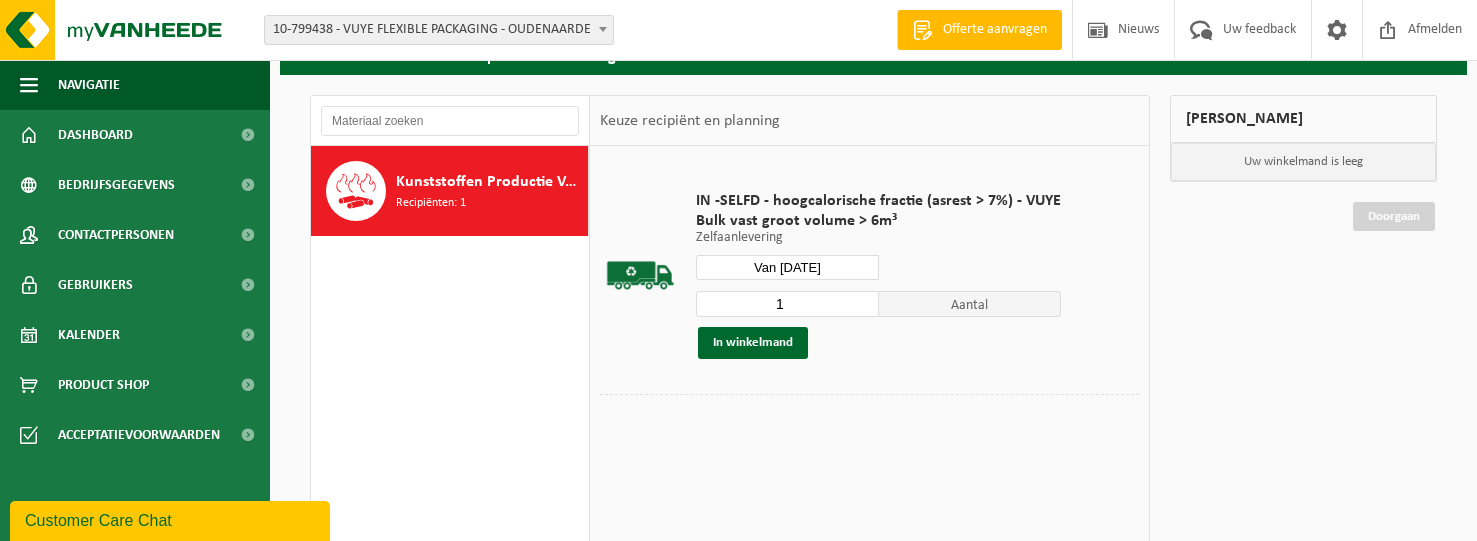 click at bounding box center (869, 440) 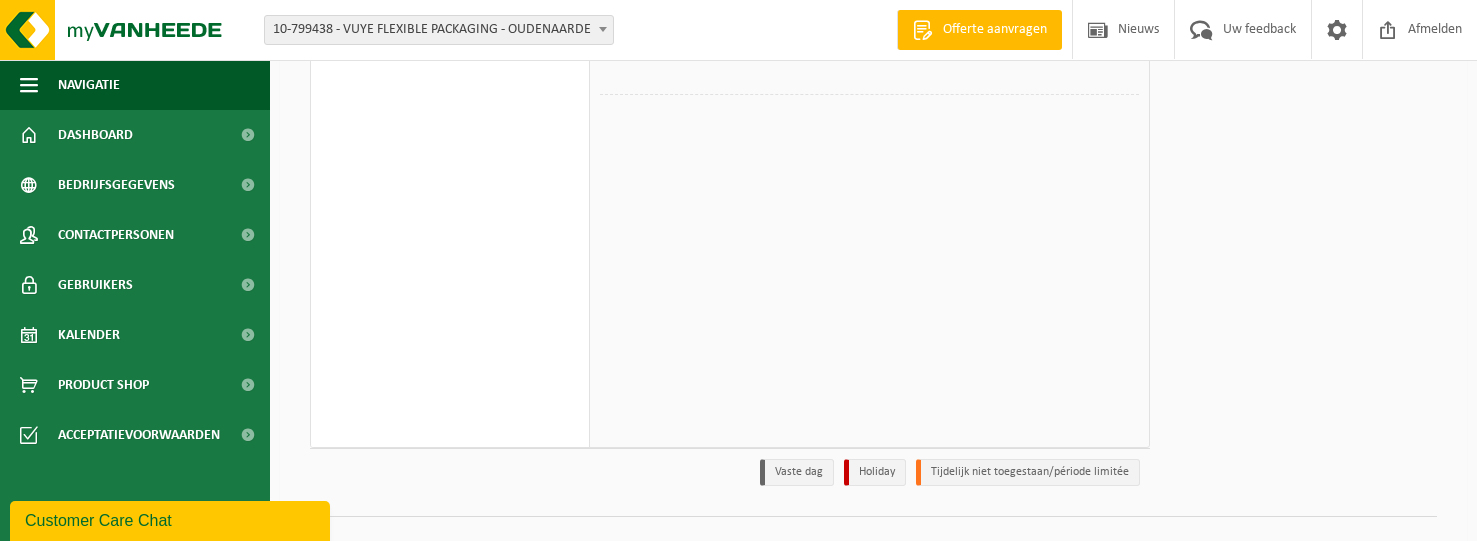 scroll, scrollTop: 0, scrollLeft: 0, axis: both 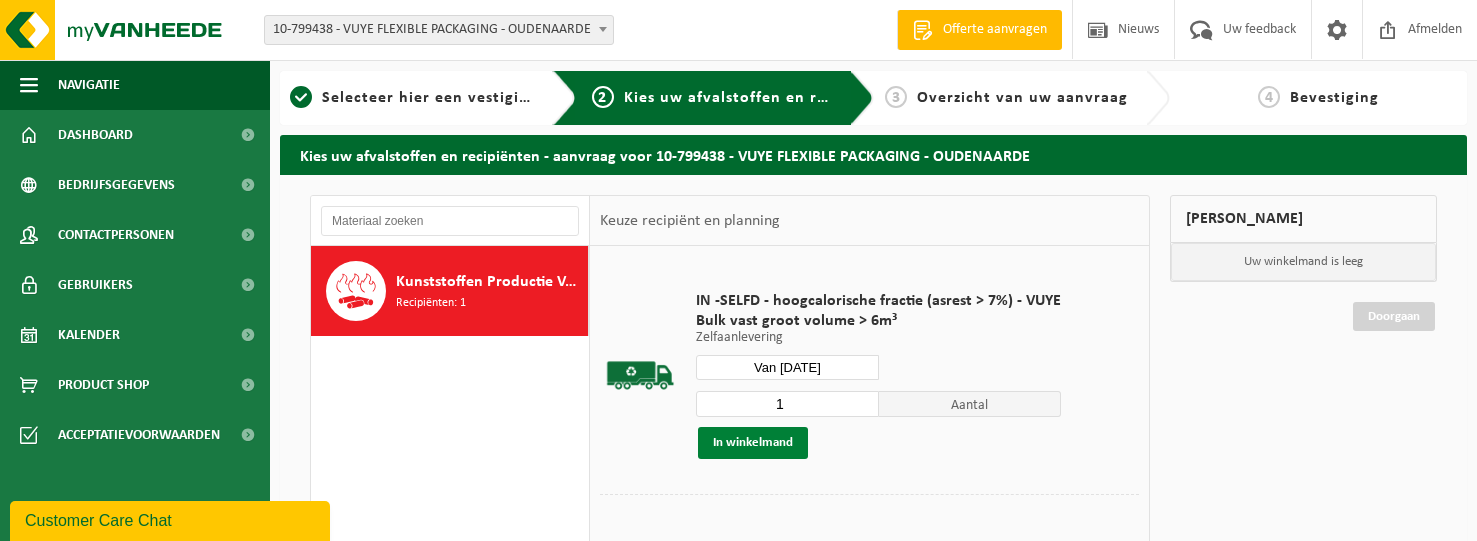 click on "In winkelmand" at bounding box center [753, 443] 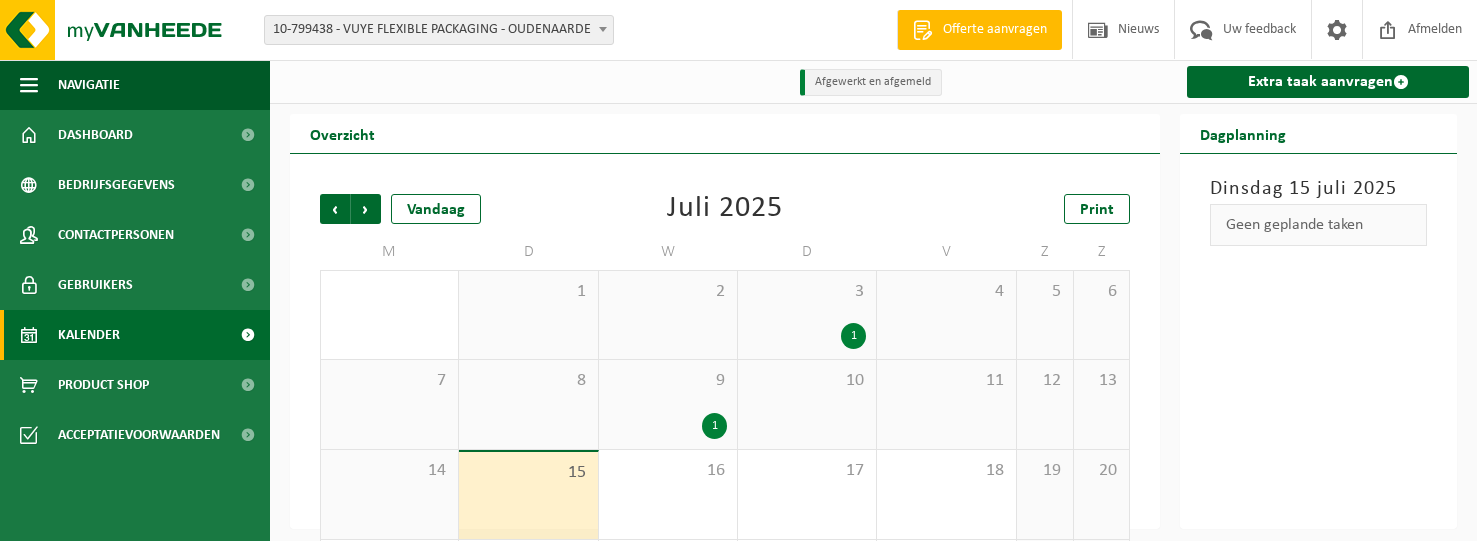 scroll, scrollTop: 0, scrollLeft: 0, axis: both 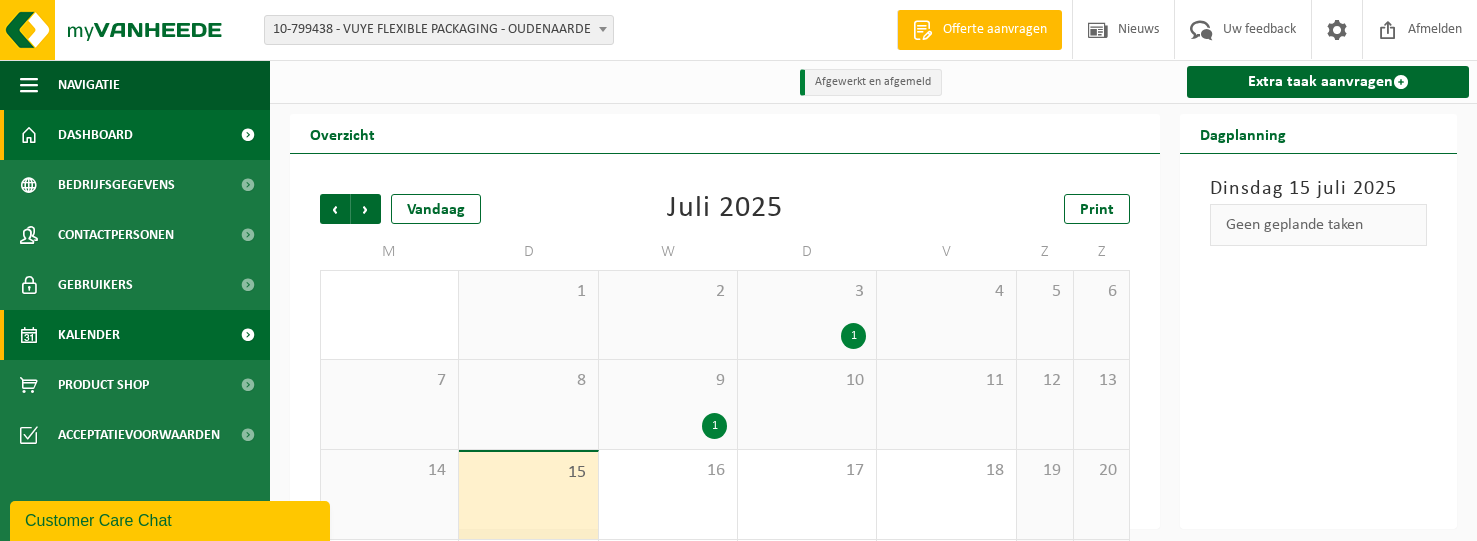 click on "Dashboard" at bounding box center (95, 135) 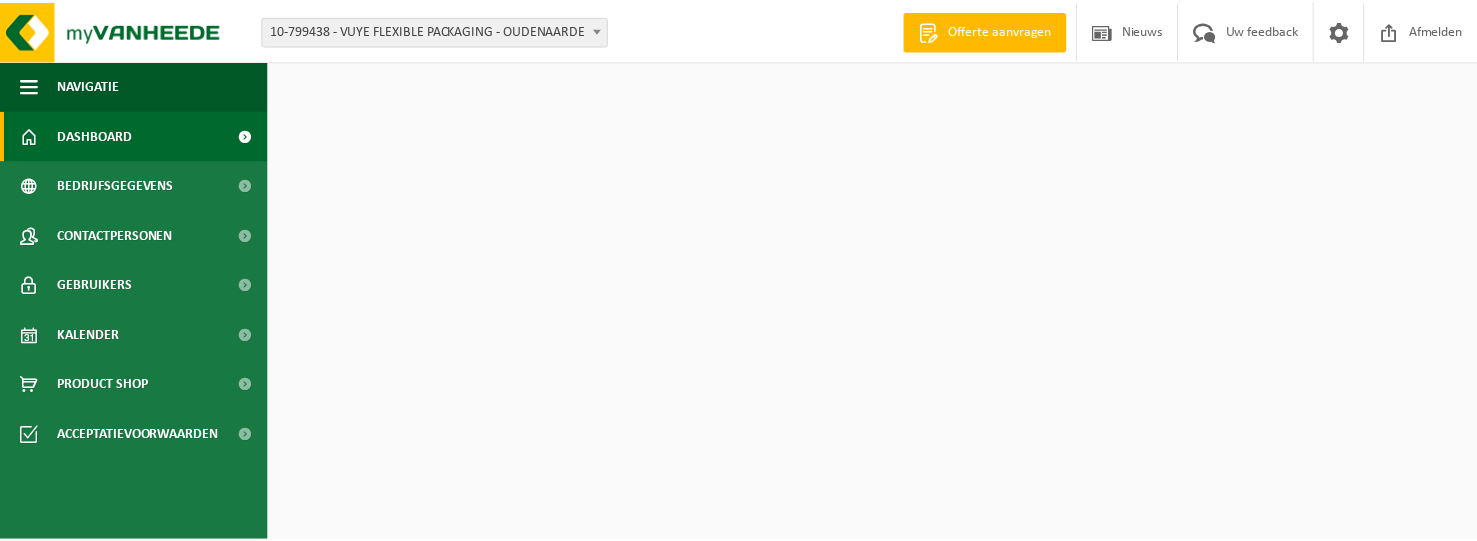 scroll, scrollTop: 0, scrollLeft: 0, axis: both 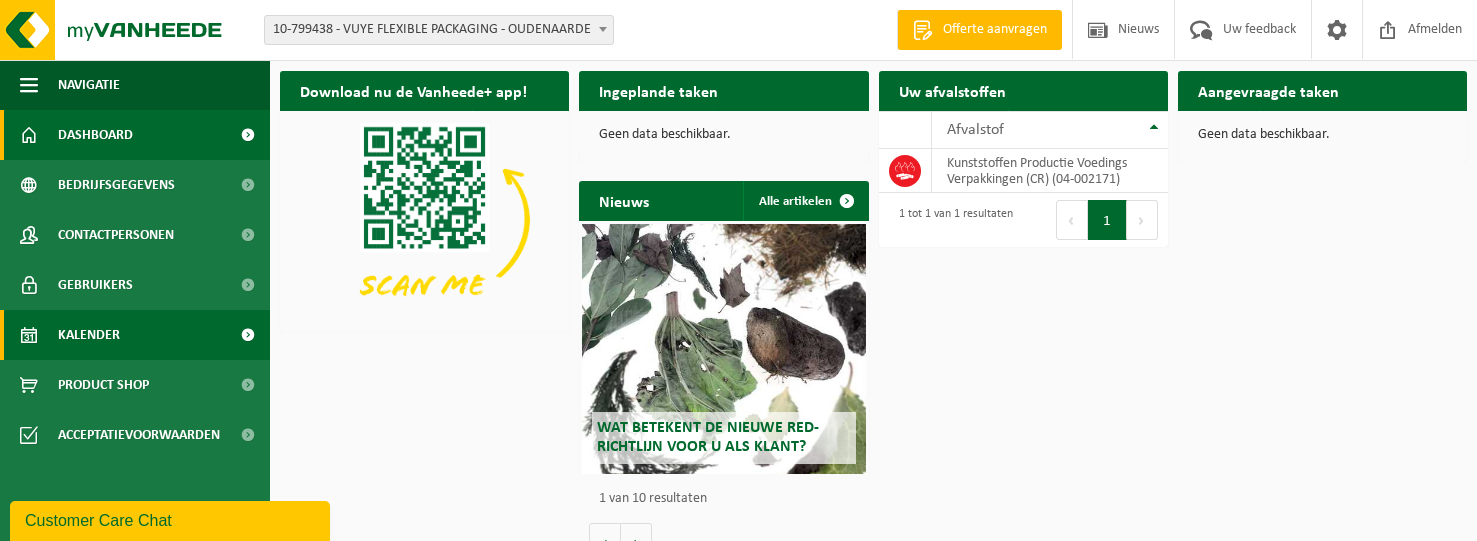 click on "Kalender" at bounding box center [89, 335] 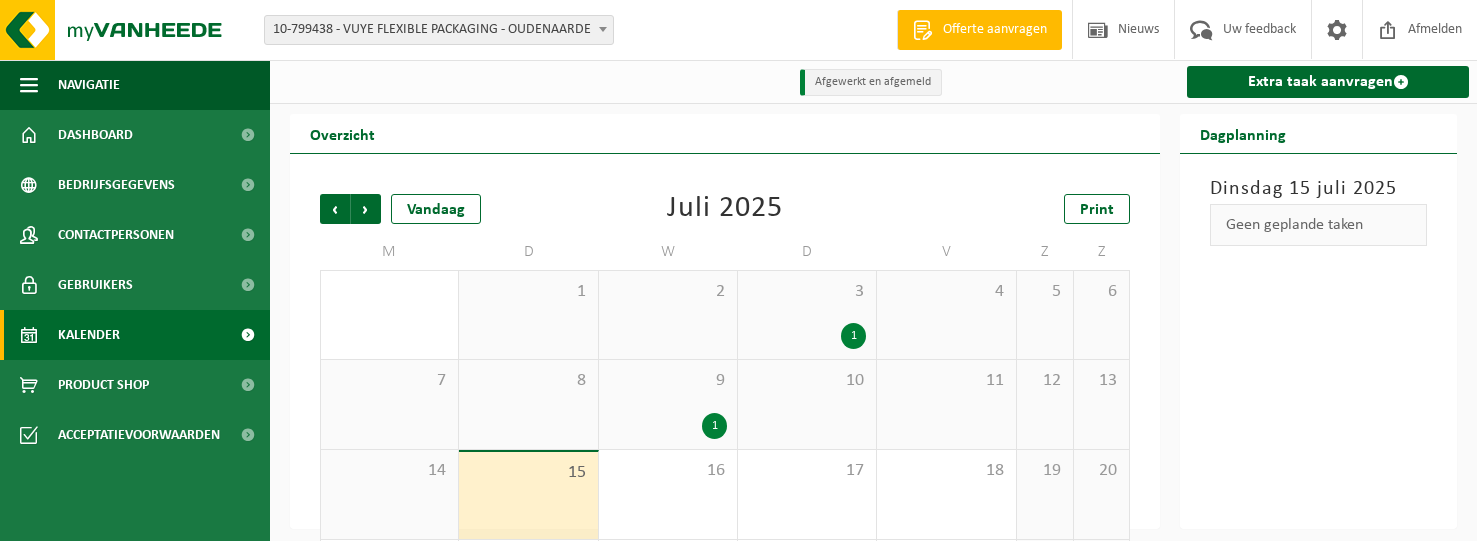 scroll, scrollTop: 0, scrollLeft: 0, axis: both 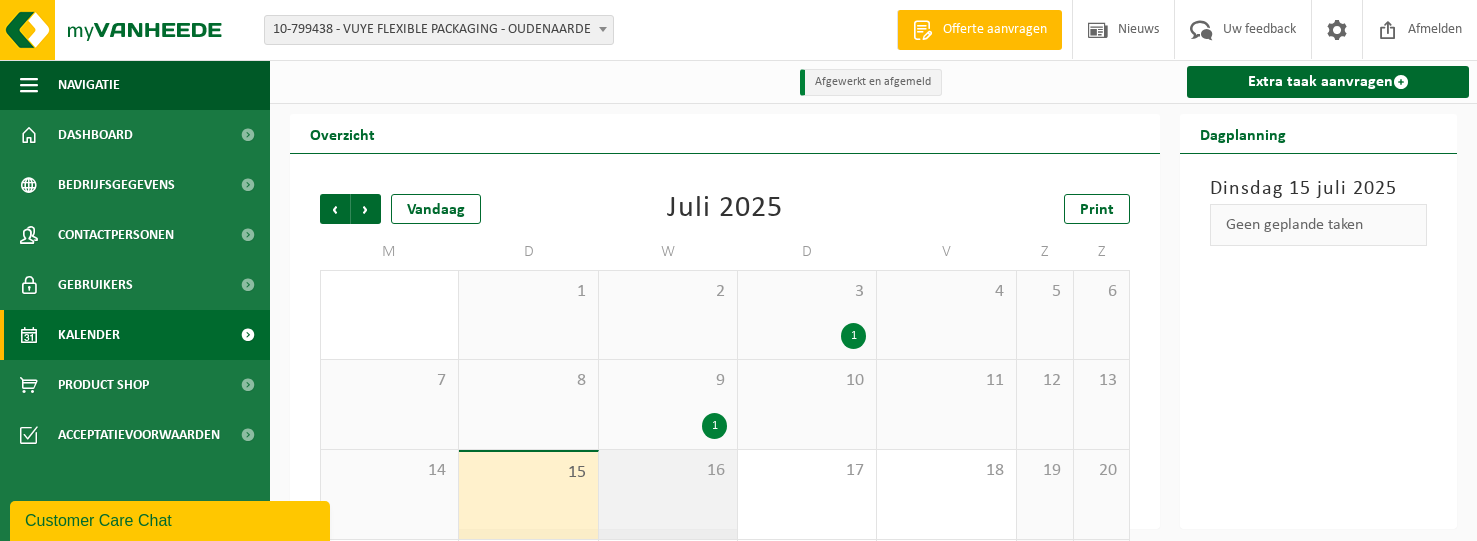 click on "16" at bounding box center (668, 494) 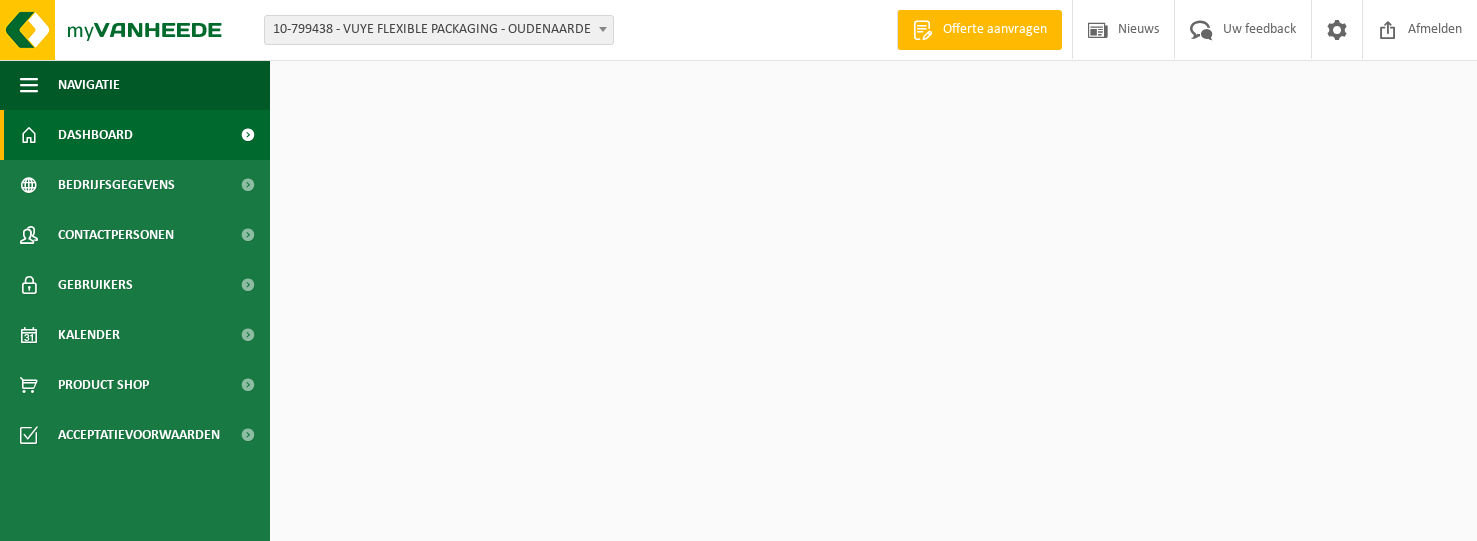 scroll, scrollTop: 0, scrollLeft: 0, axis: both 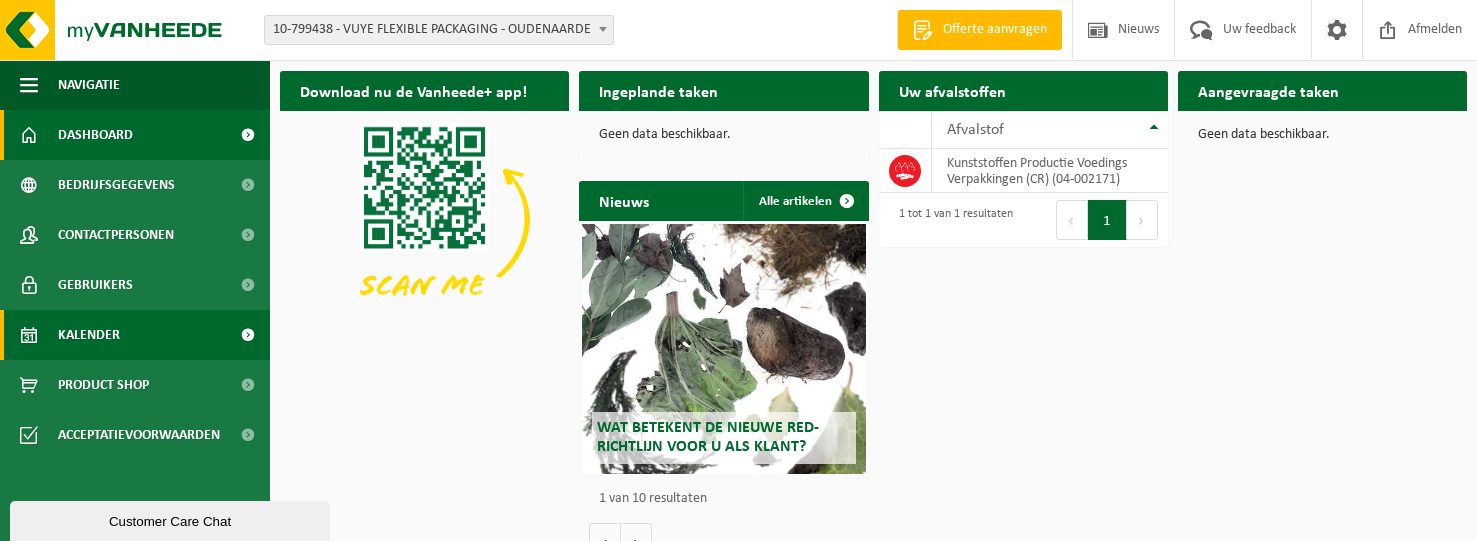 click on "Kalender" at bounding box center (89, 335) 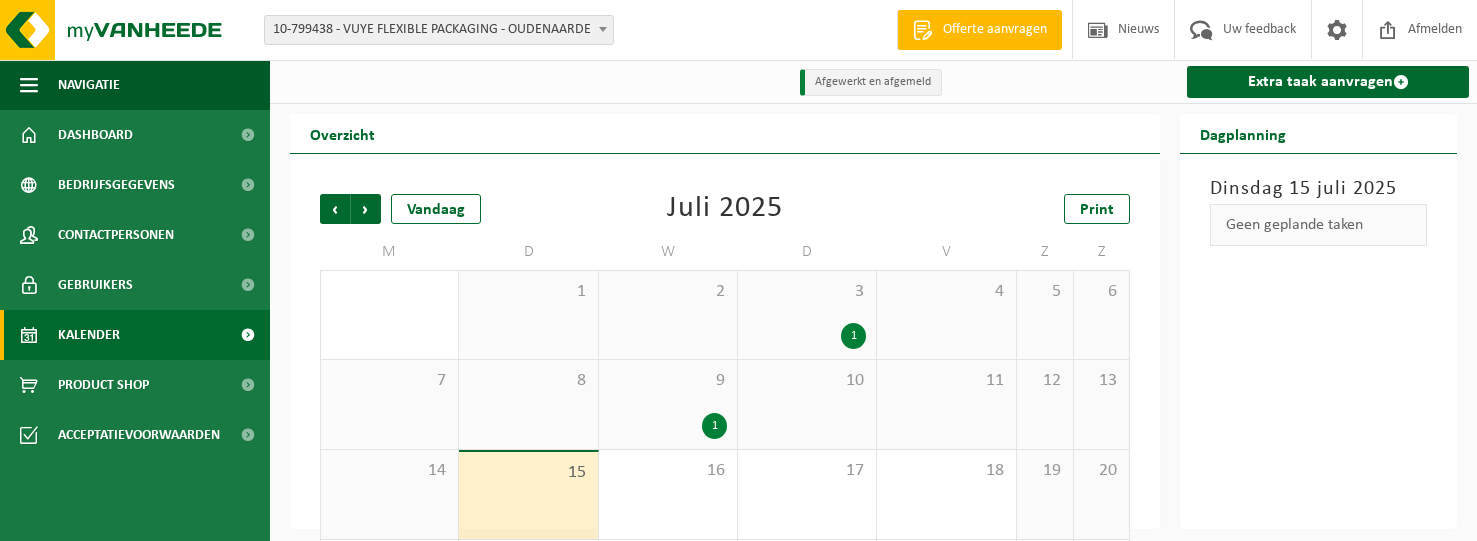scroll, scrollTop: 0, scrollLeft: 0, axis: both 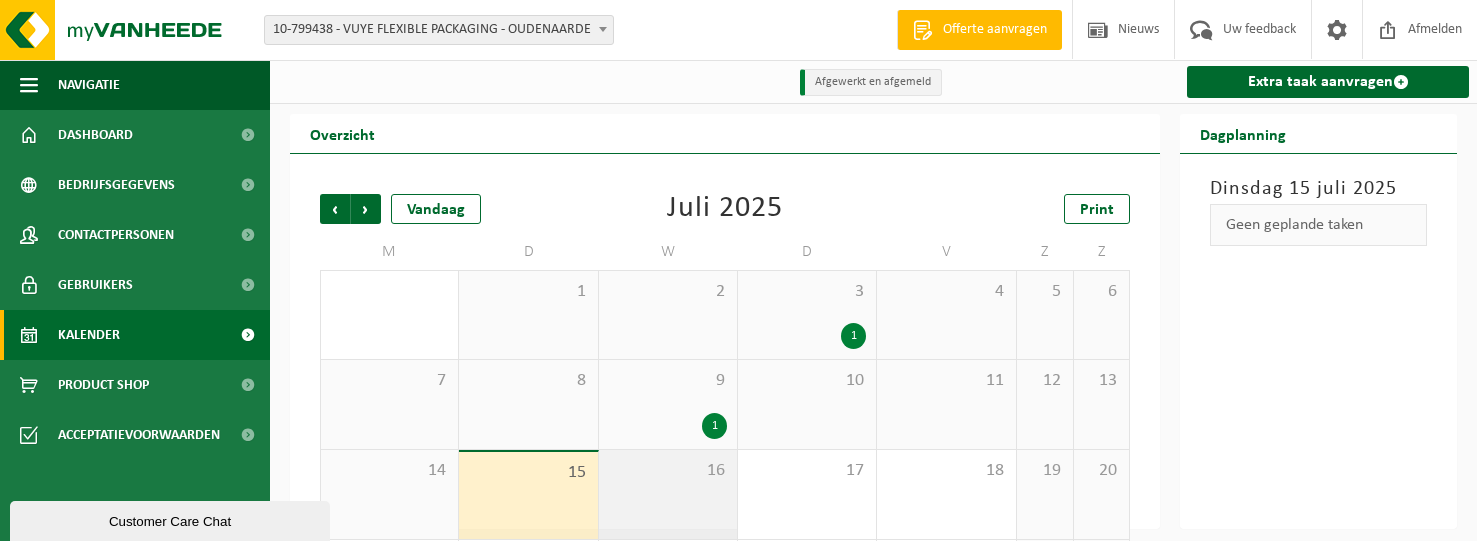 click on "16" at bounding box center [668, 494] 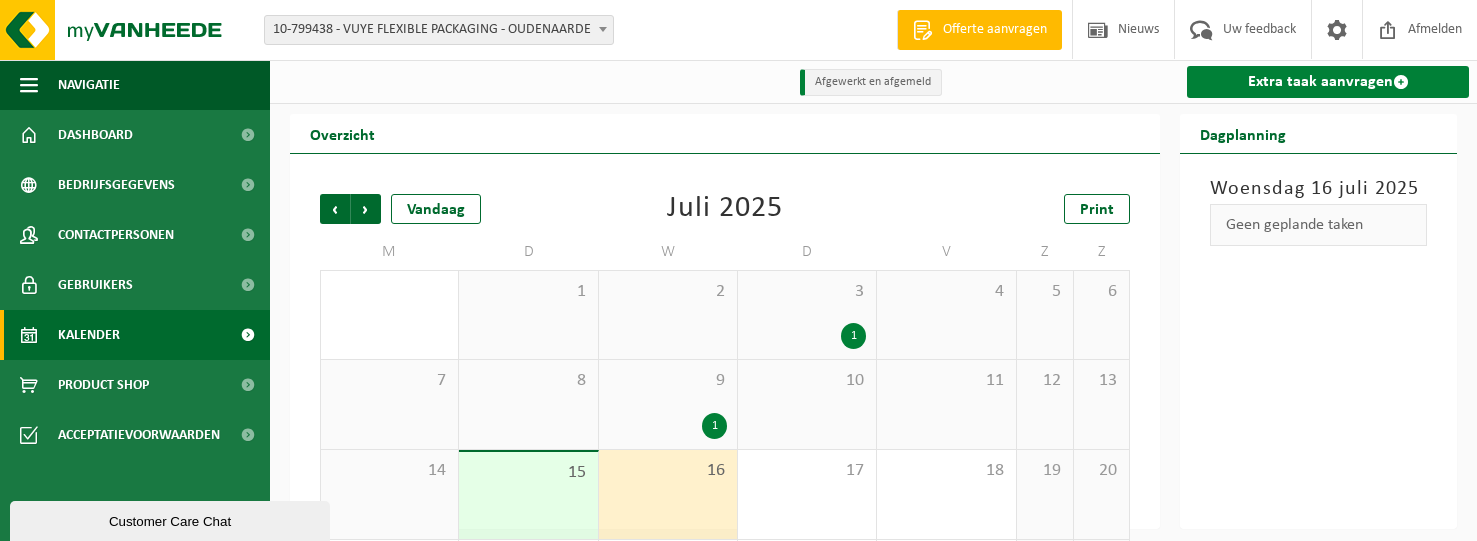click on "Extra taak aanvragen" at bounding box center (1328, 82) 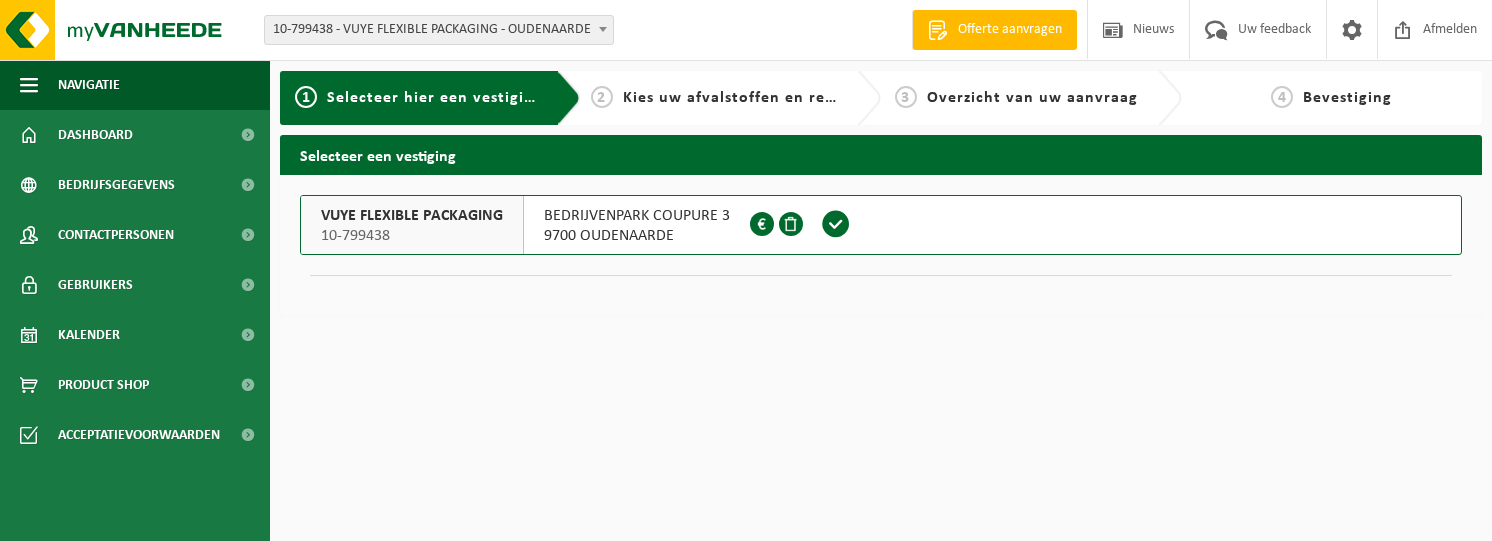 scroll, scrollTop: 0, scrollLeft: 0, axis: both 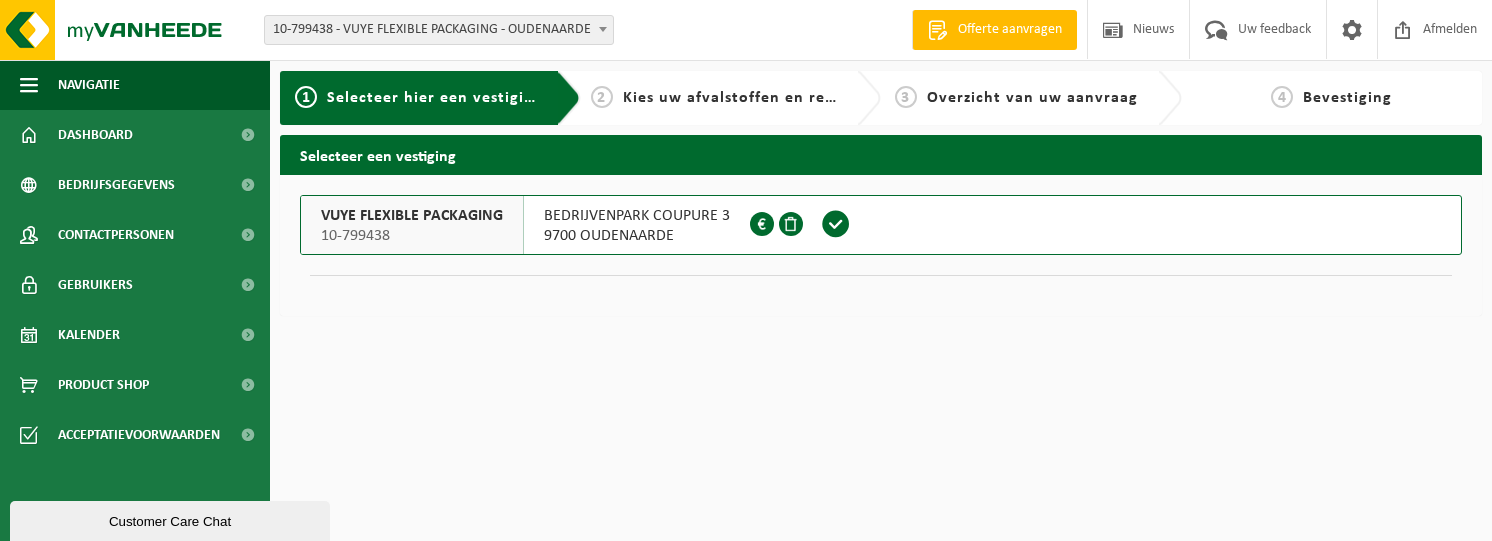 click on "10-799438" at bounding box center (412, 236) 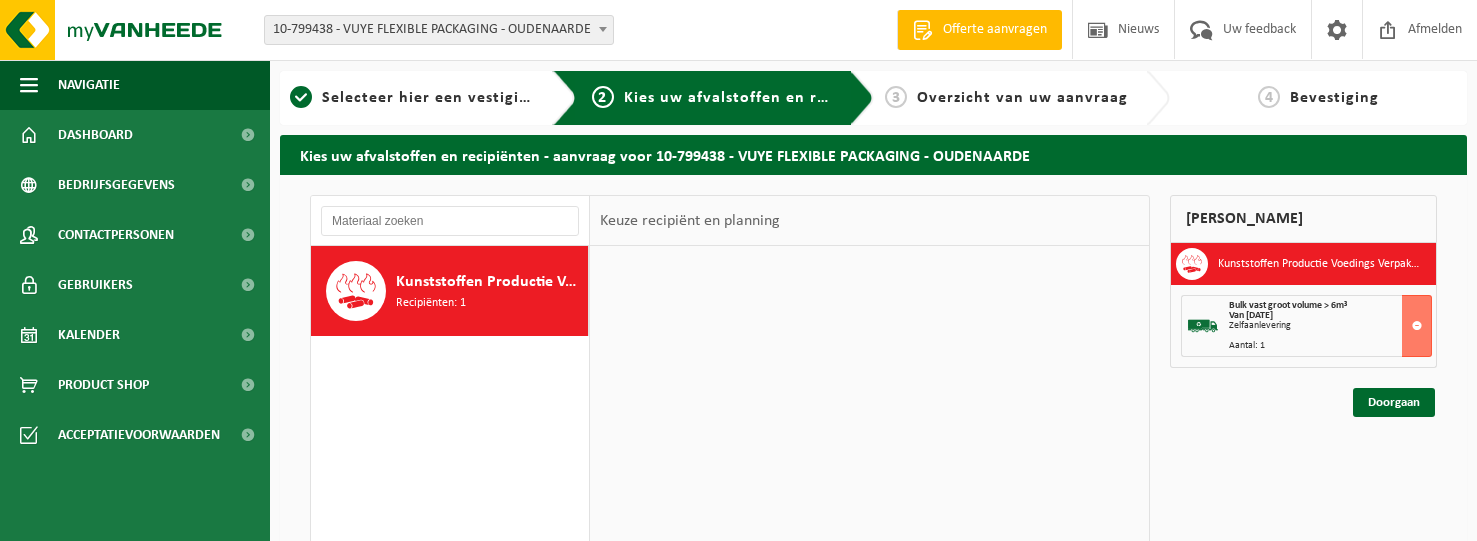 scroll, scrollTop: 0, scrollLeft: 0, axis: both 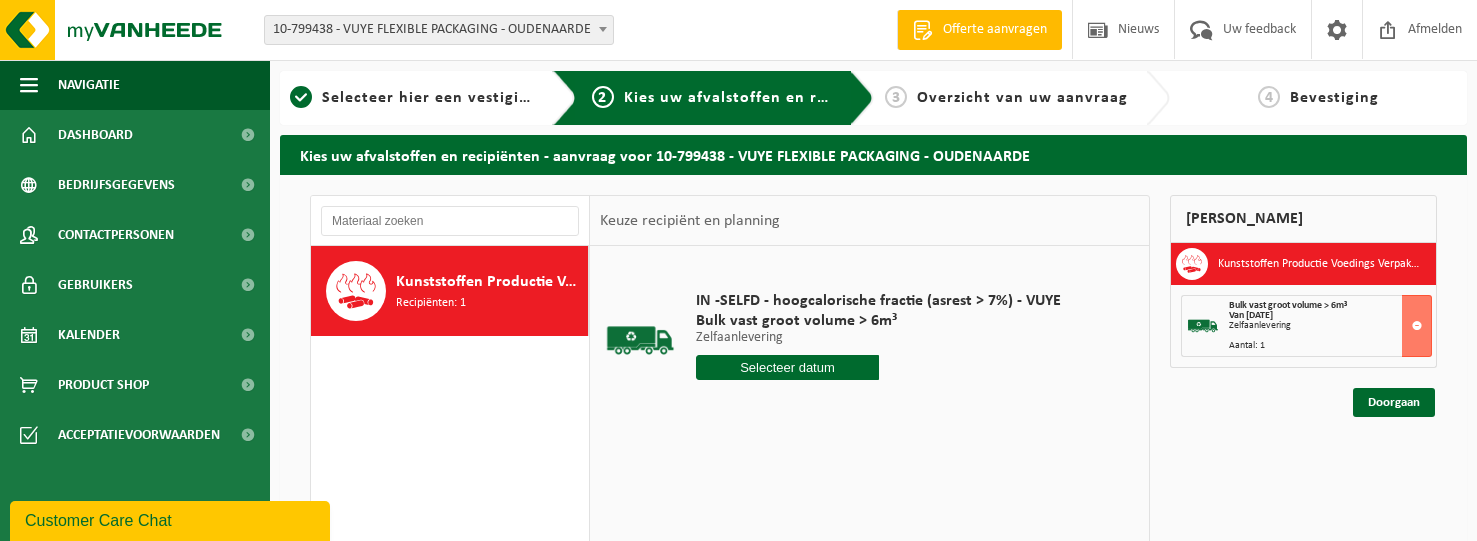 click at bounding box center [787, 367] 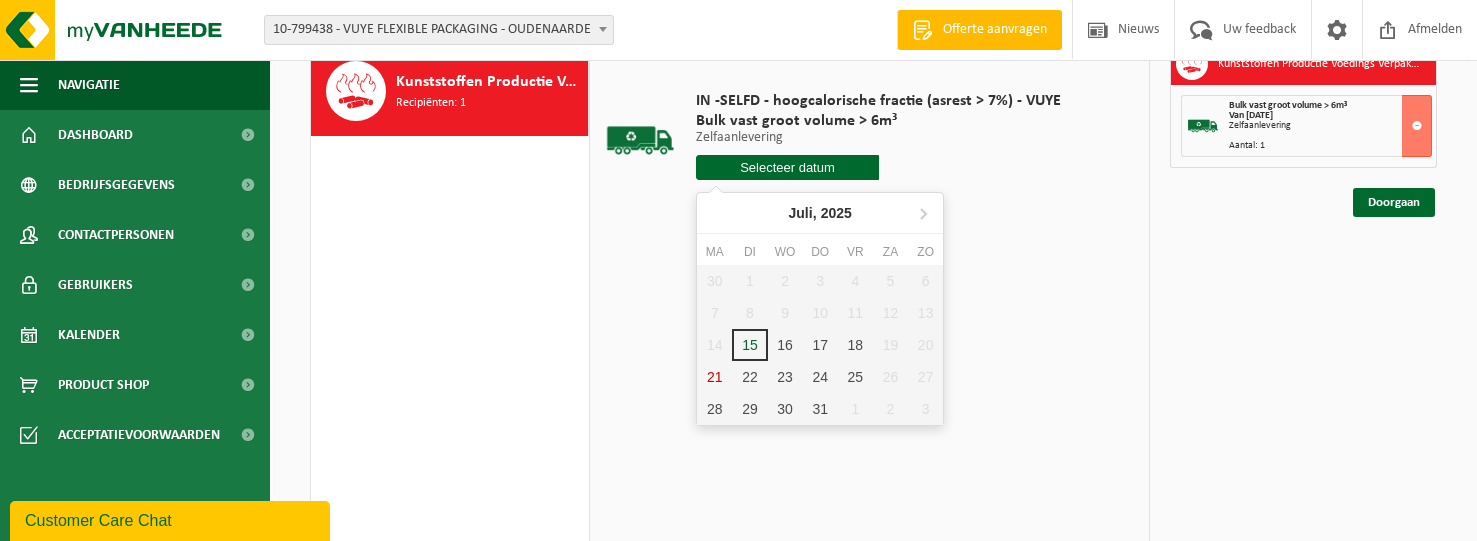 scroll, scrollTop: 300, scrollLeft: 0, axis: vertical 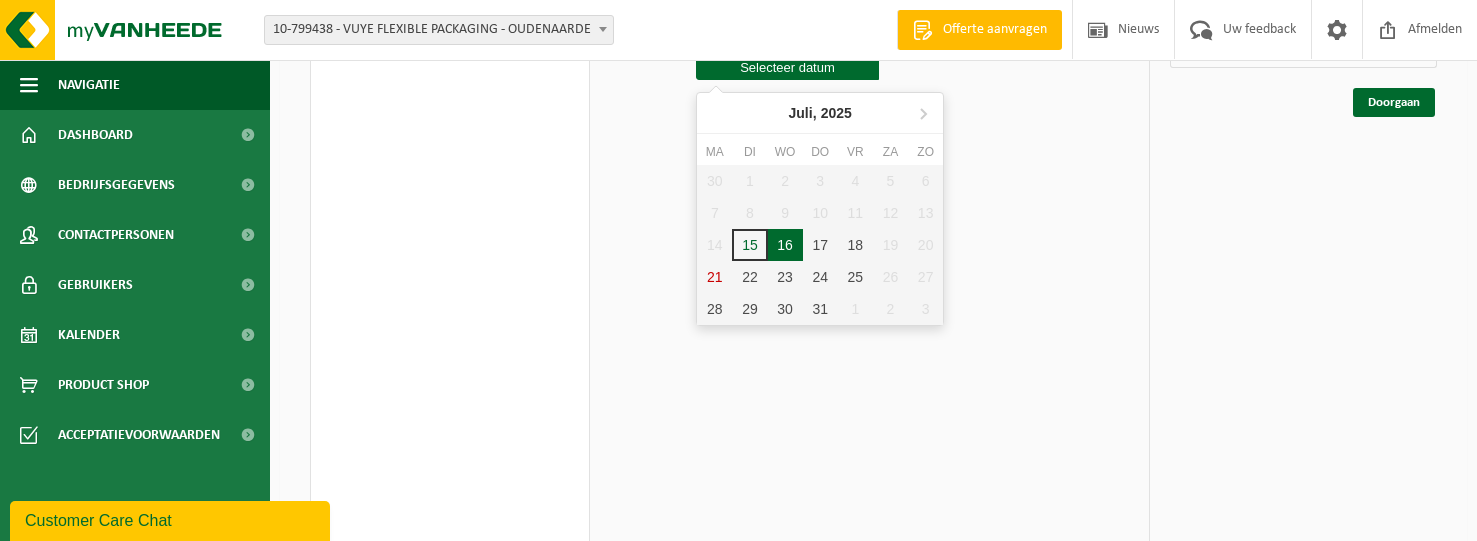 click on "16" at bounding box center [785, 245] 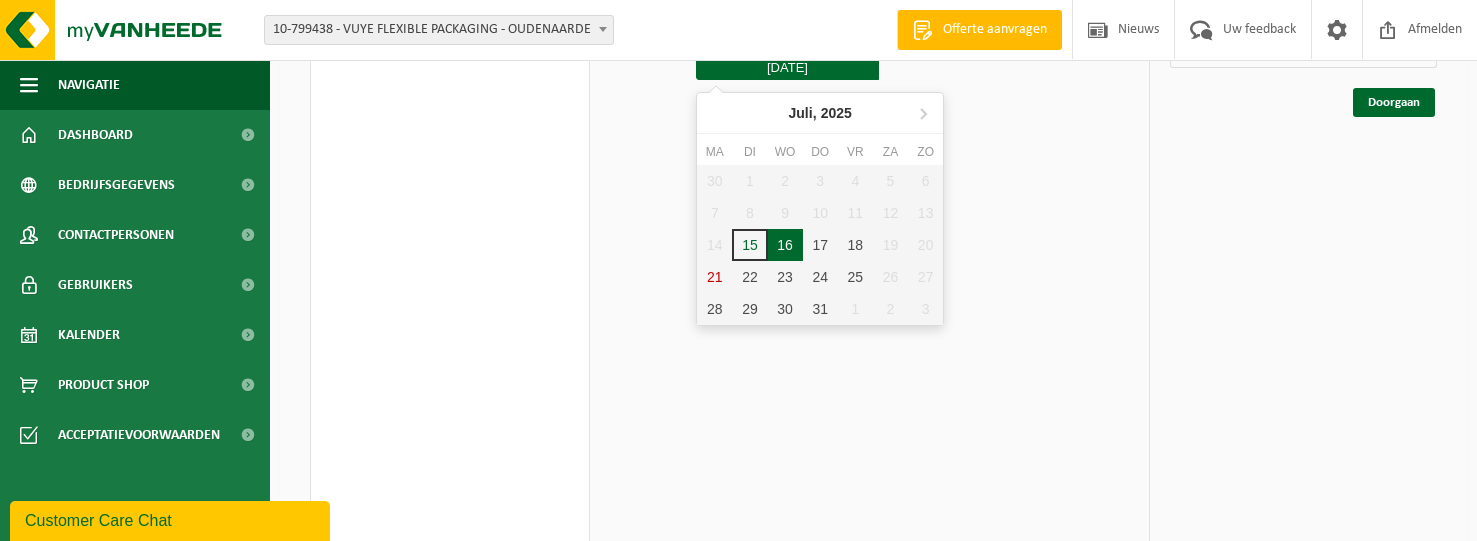 type on "Van 2025-07-16" 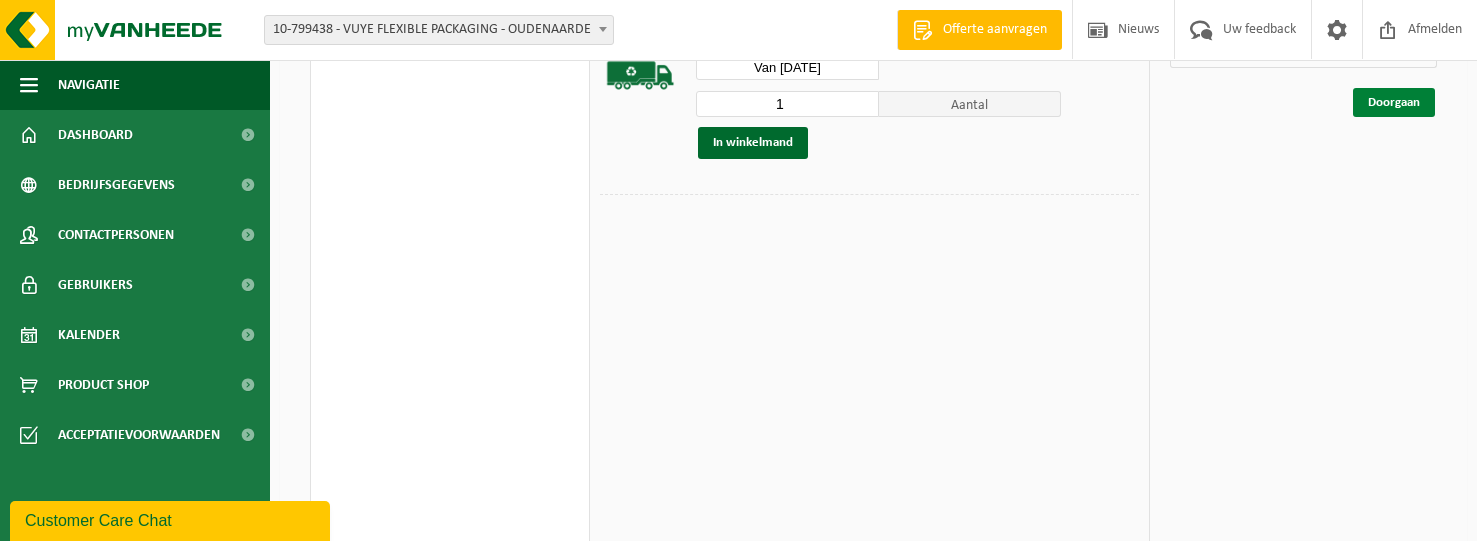 click on "Doorgaan" at bounding box center (1394, 102) 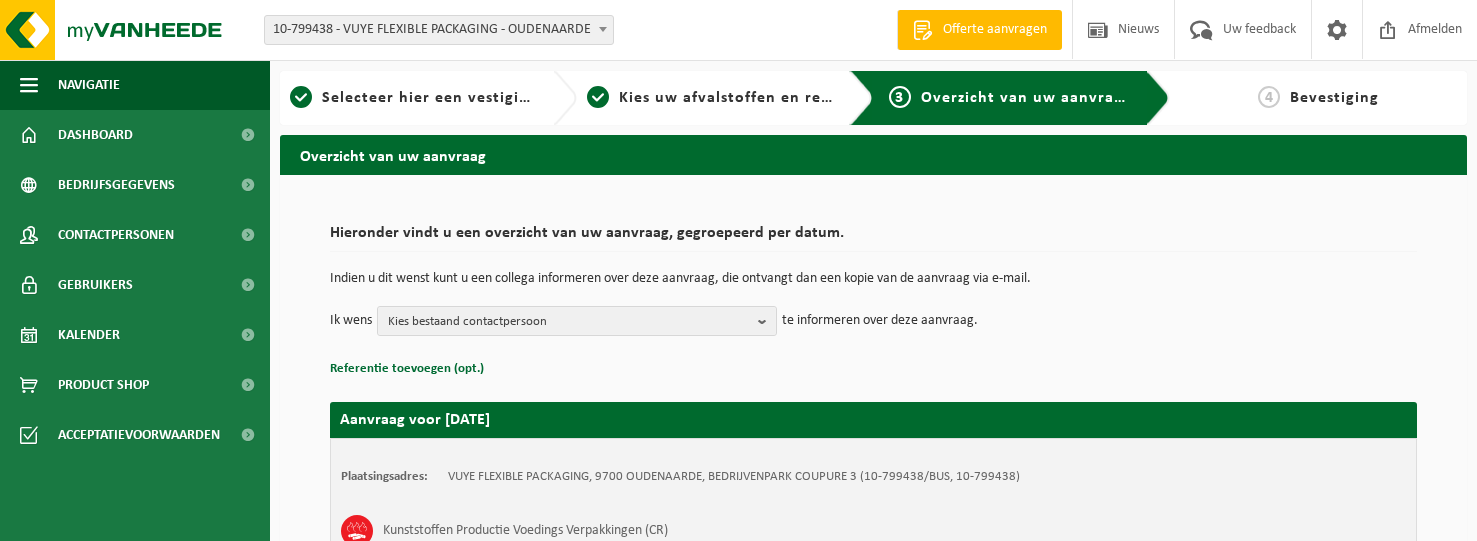 scroll, scrollTop: 0, scrollLeft: 0, axis: both 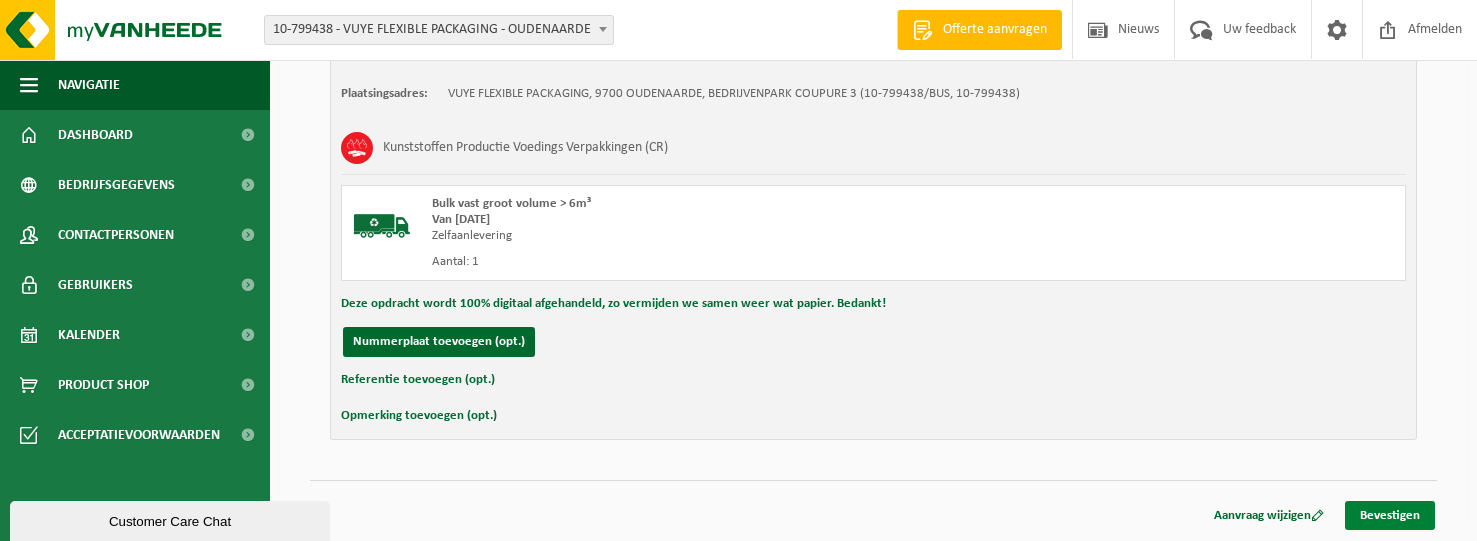 click on "Bevestigen" at bounding box center [1390, 515] 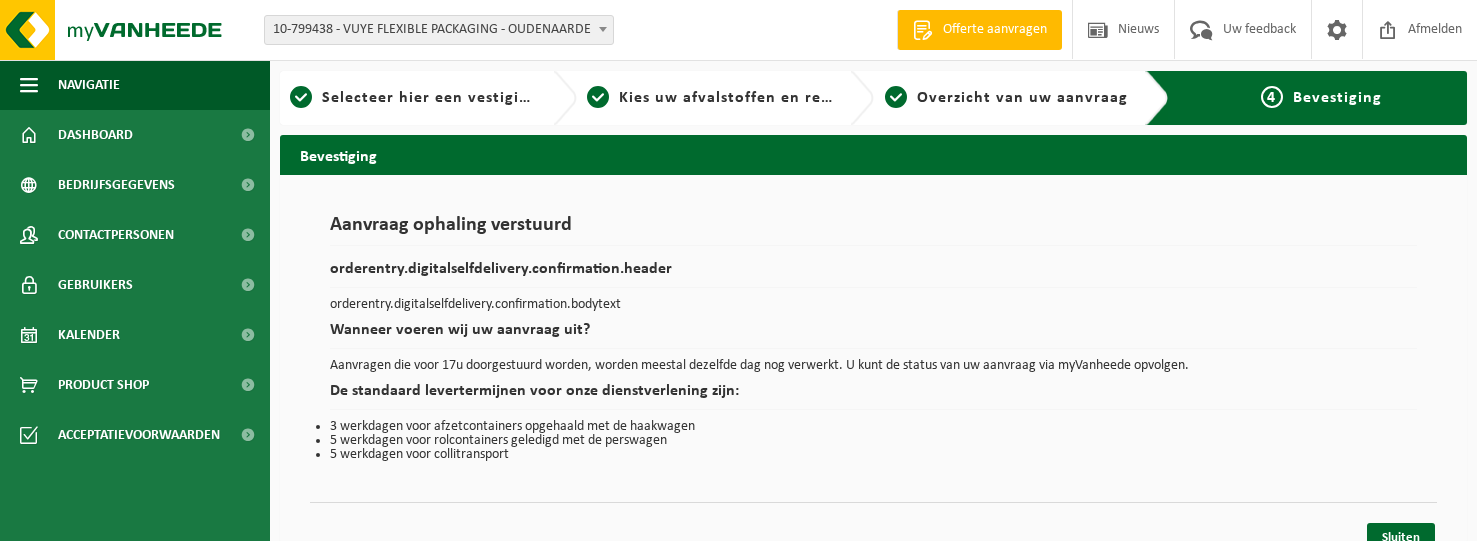 scroll, scrollTop: 0, scrollLeft: 0, axis: both 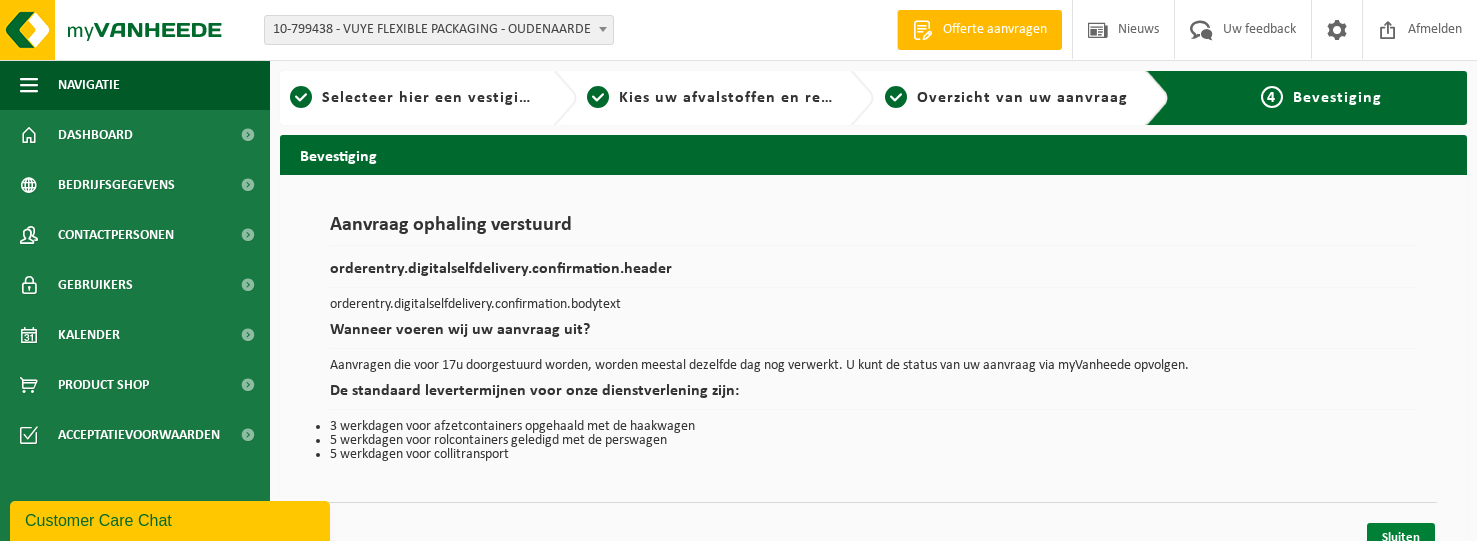 click on "Sluiten" at bounding box center [1401, 537] 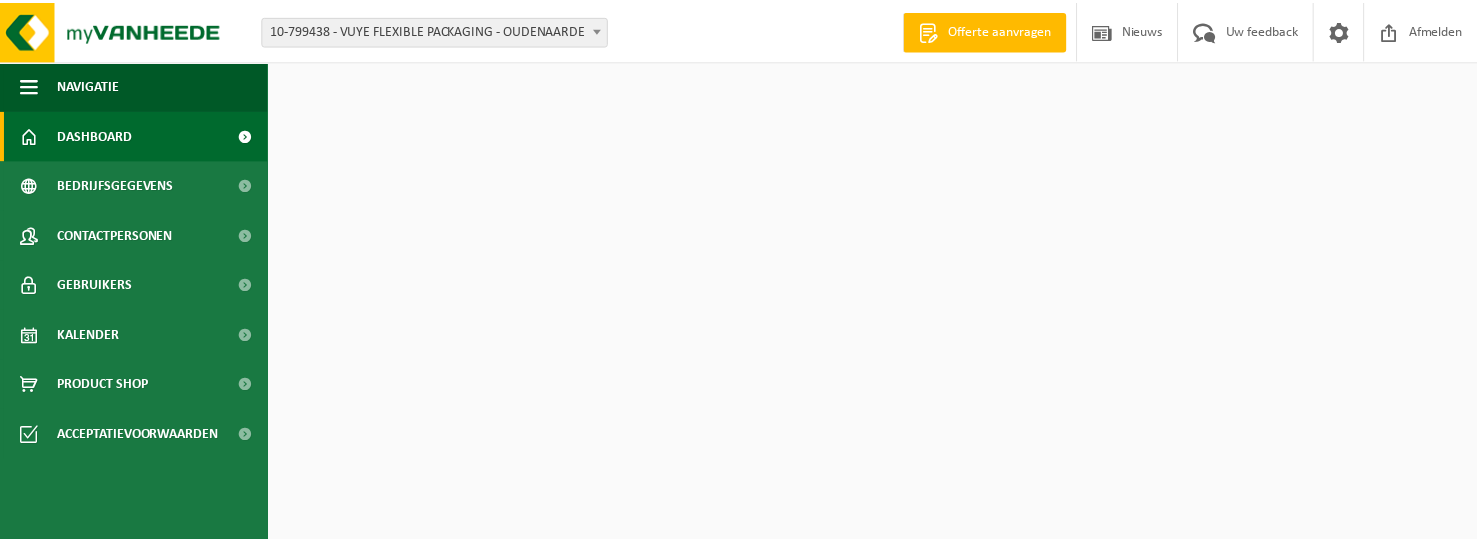 scroll, scrollTop: 0, scrollLeft: 0, axis: both 